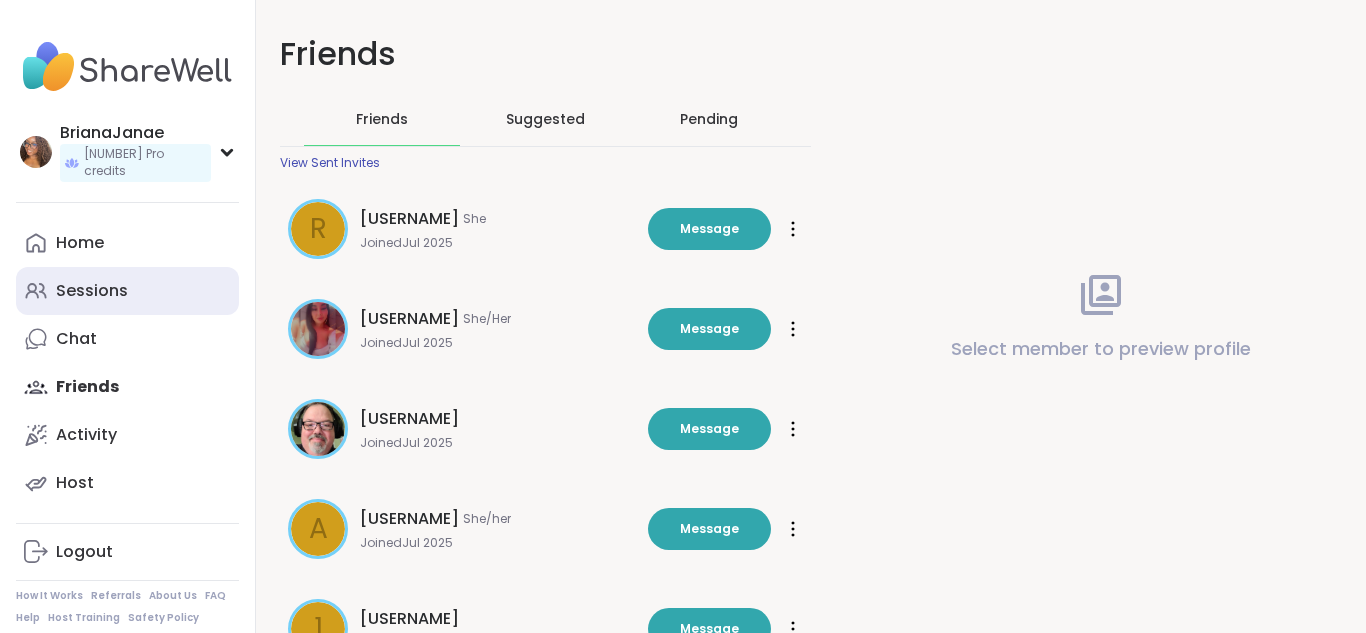scroll, scrollTop: 0, scrollLeft: 0, axis: both 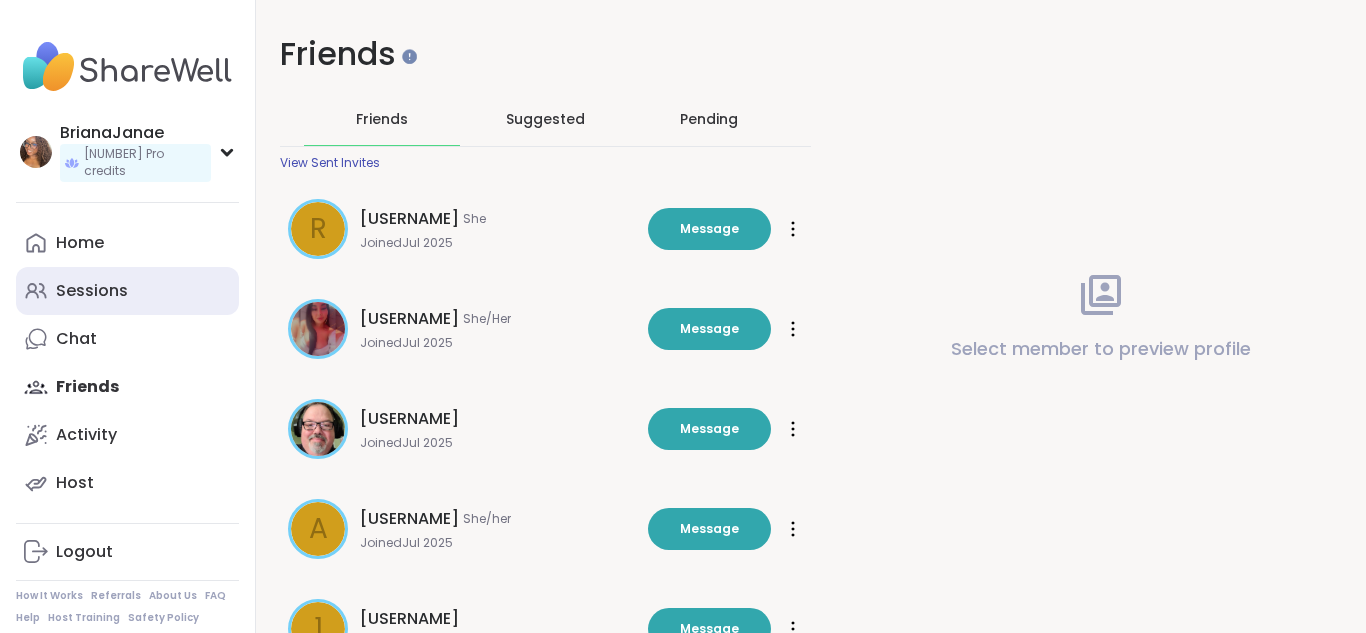 click on "Sessions" at bounding box center (92, 291) 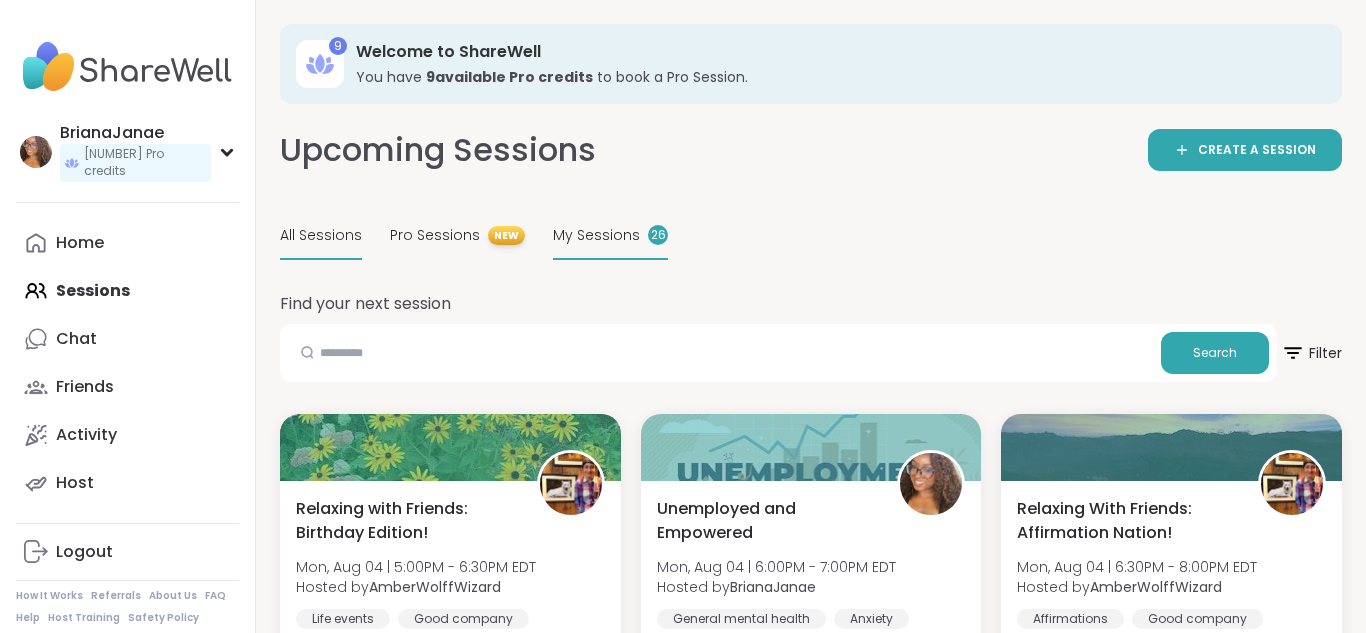 click on "My Sessions" at bounding box center (596, 235) 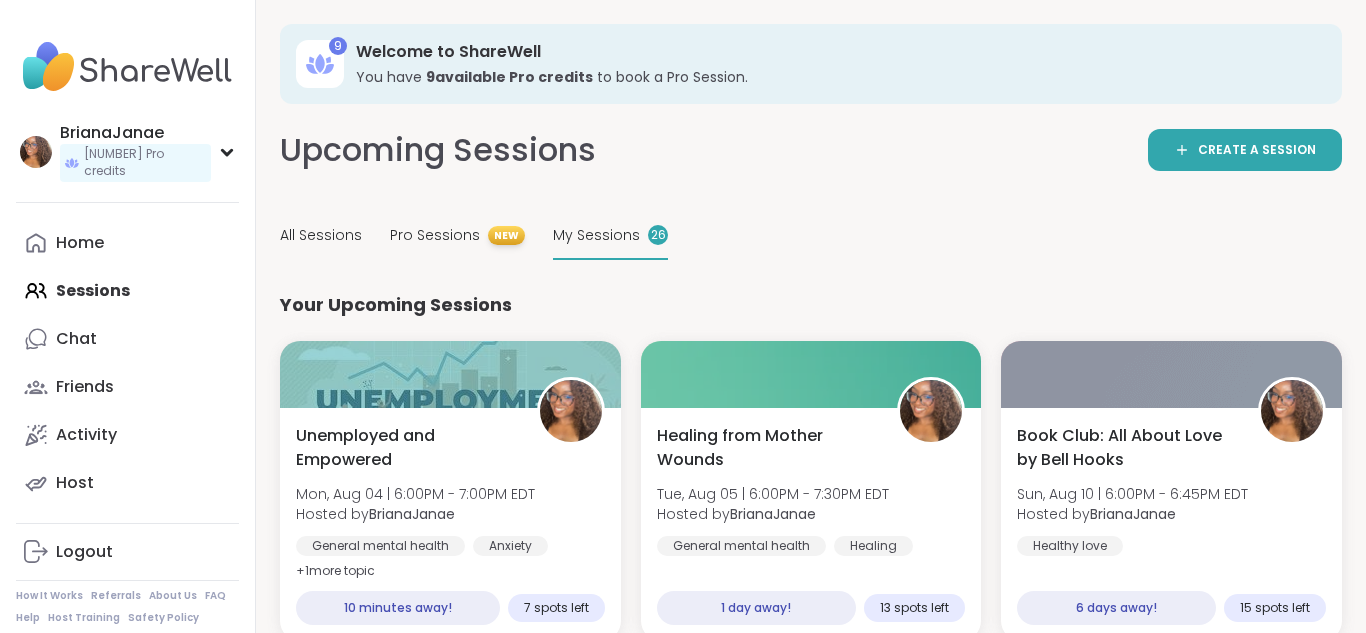 scroll, scrollTop: 1, scrollLeft: 0, axis: vertical 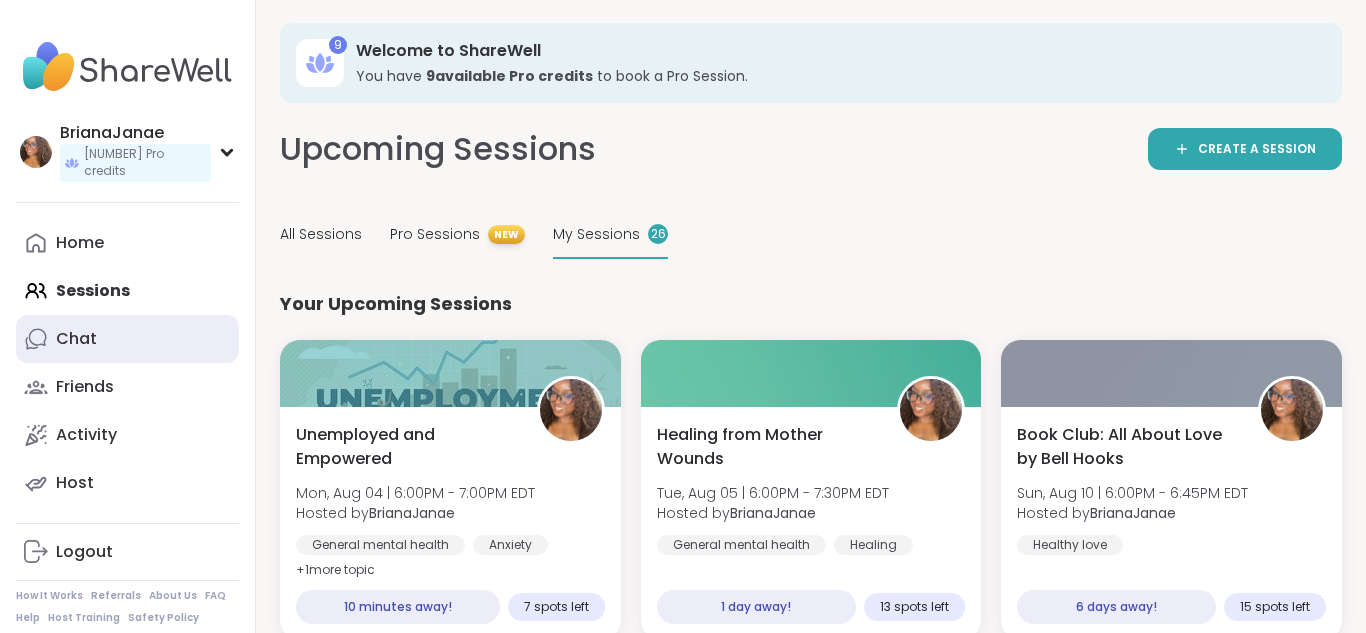 click on "Chat" at bounding box center (127, 339) 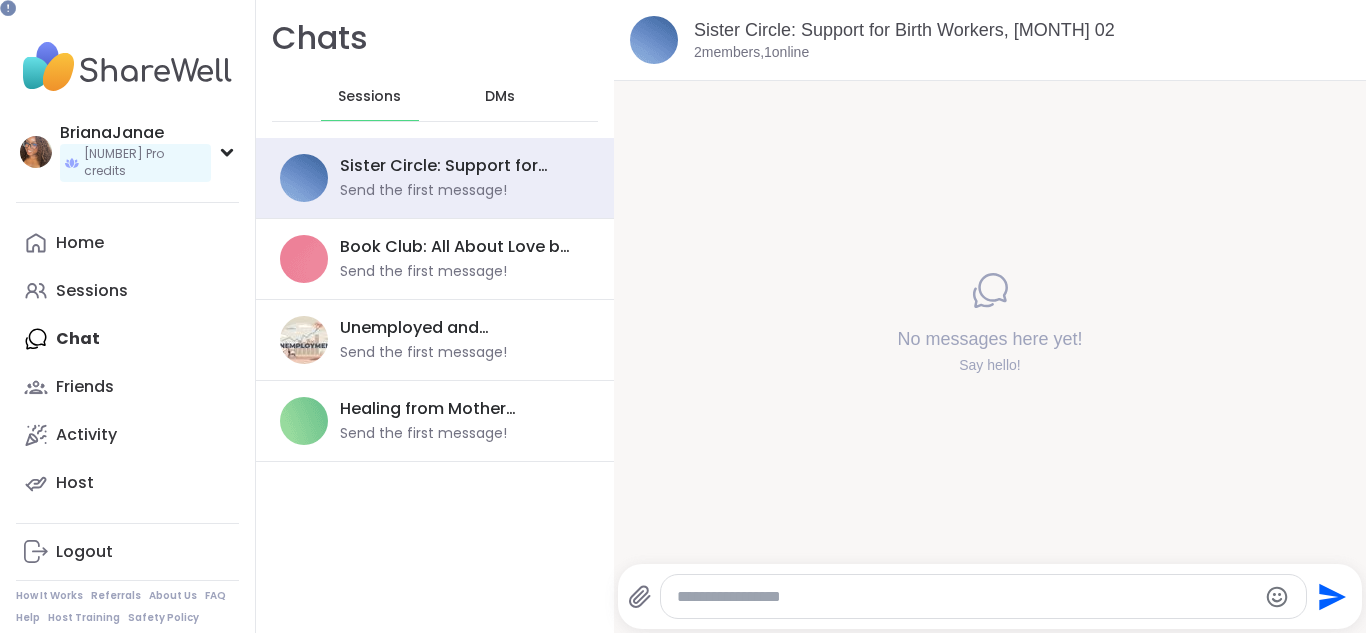 scroll, scrollTop: 0, scrollLeft: 0, axis: both 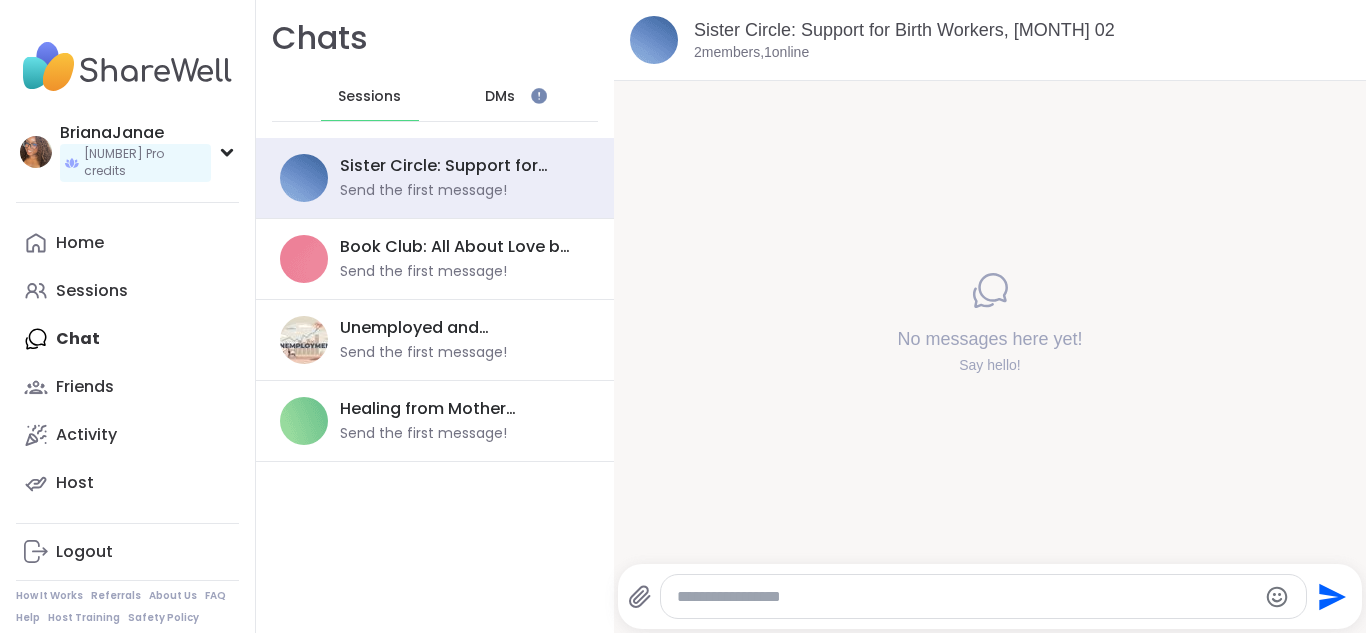 click on "DMs" at bounding box center (501, 97) 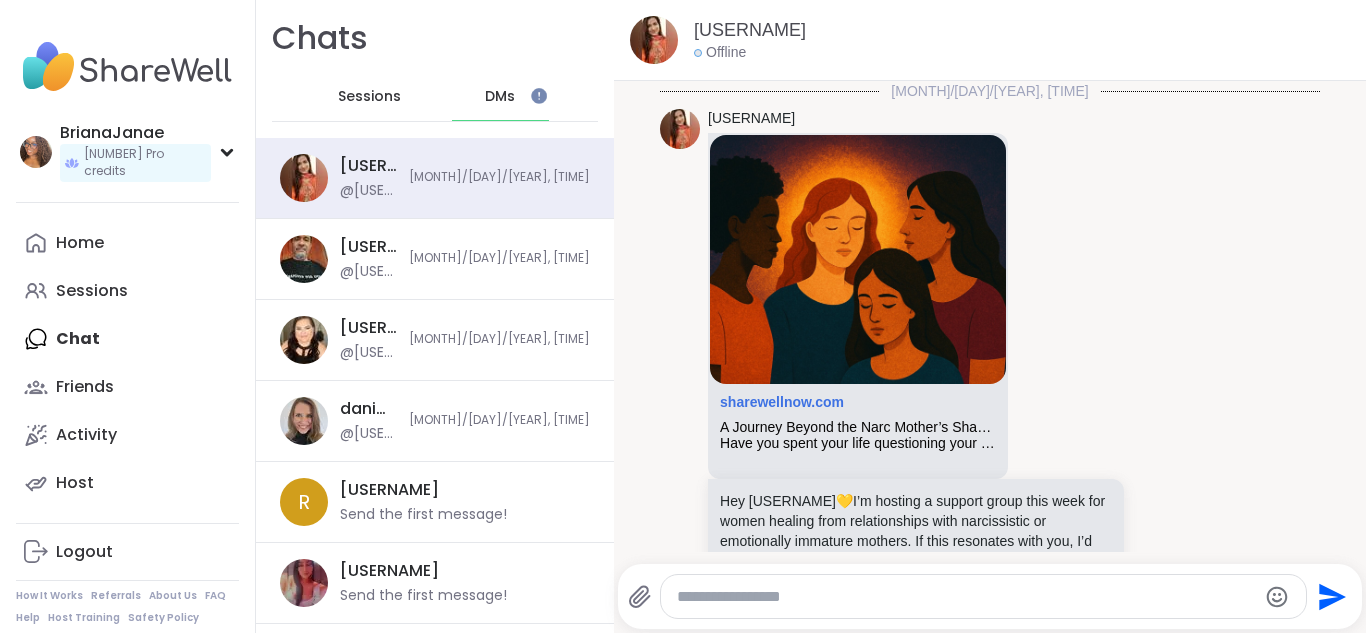 scroll, scrollTop: 191, scrollLeft: 0, axis: vertical 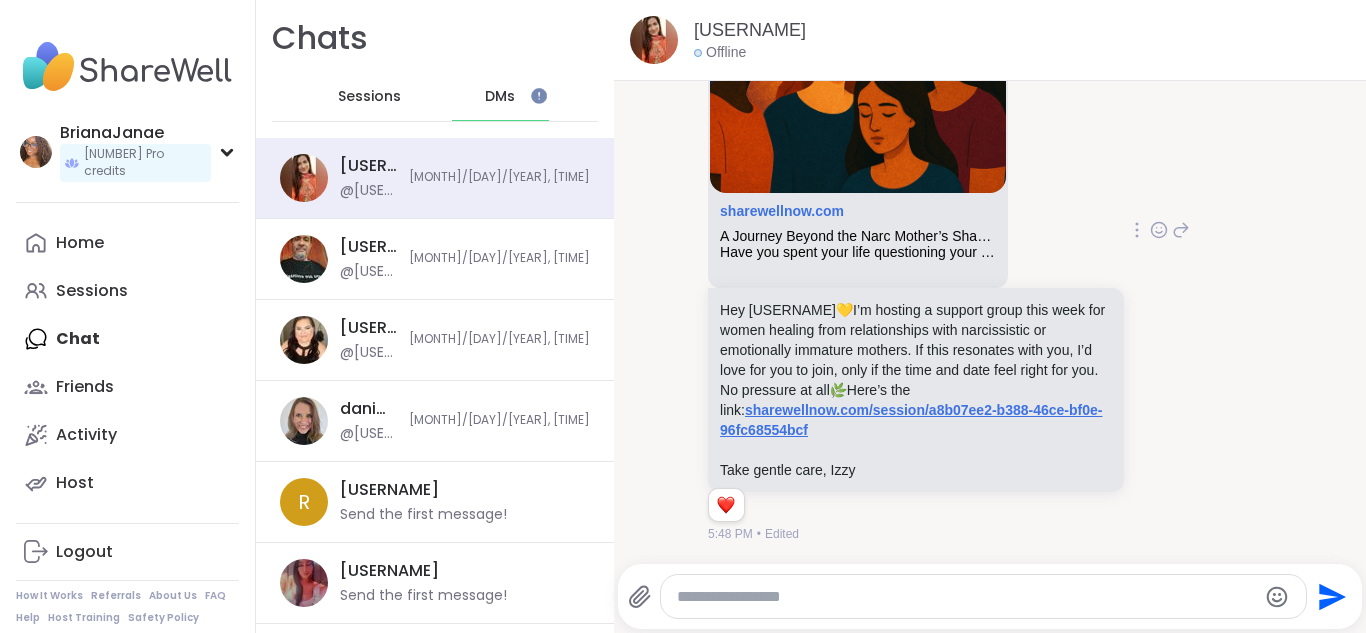 click on "sharewellnow.com/session/a8b07ee2-b388-46ce-bf0e-96fc68554bcf" at bounding box center [911, 420] 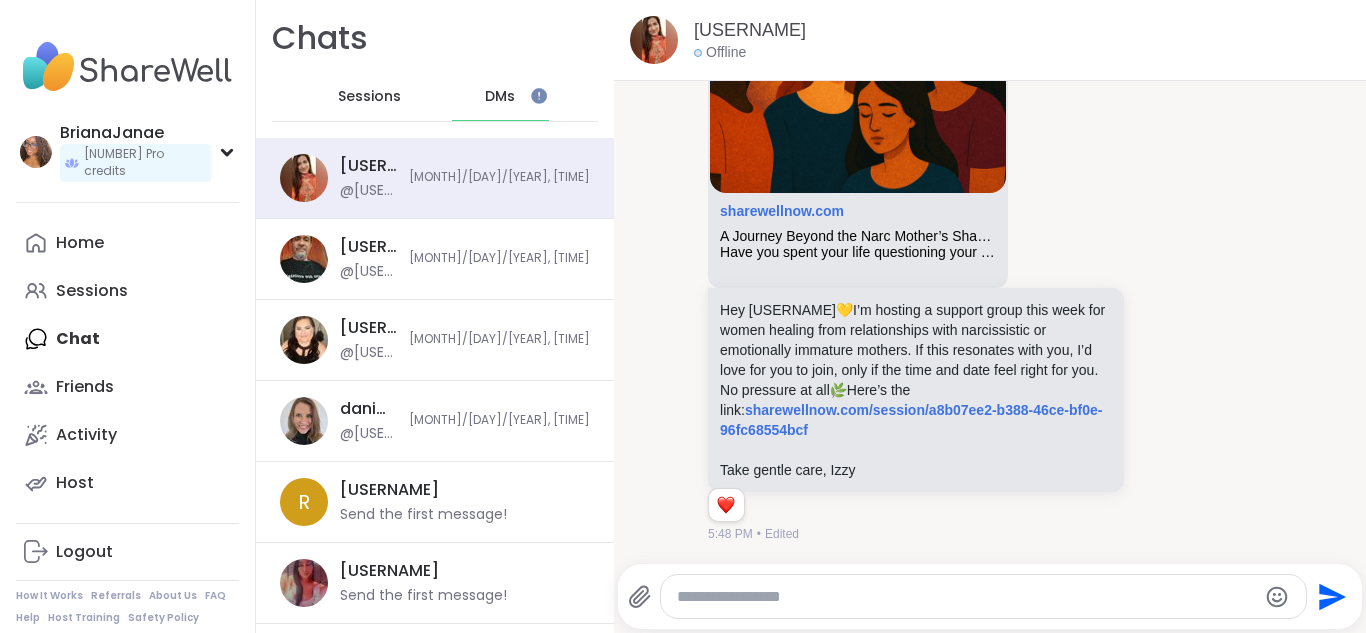 click at bounding box center [967, 597] 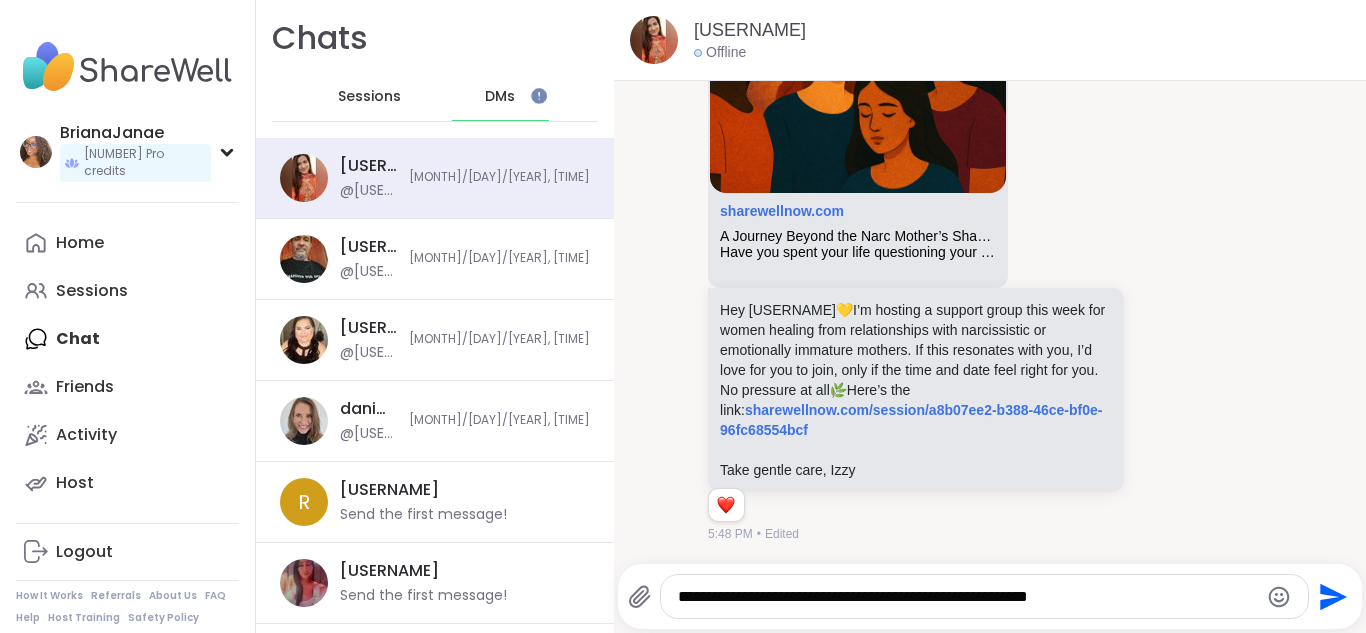 click on "**********" at bounding box center [968, 597] 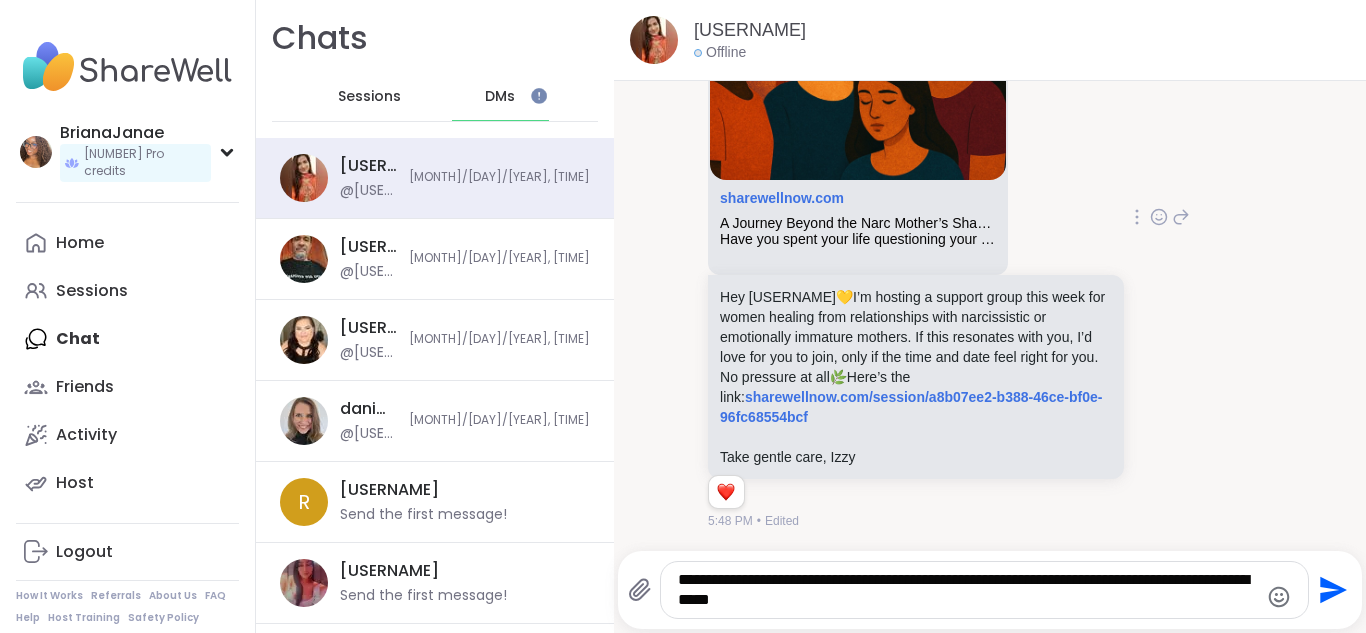 scroll, scrollTop: 203, scrollLeft: 0, axis: vertical 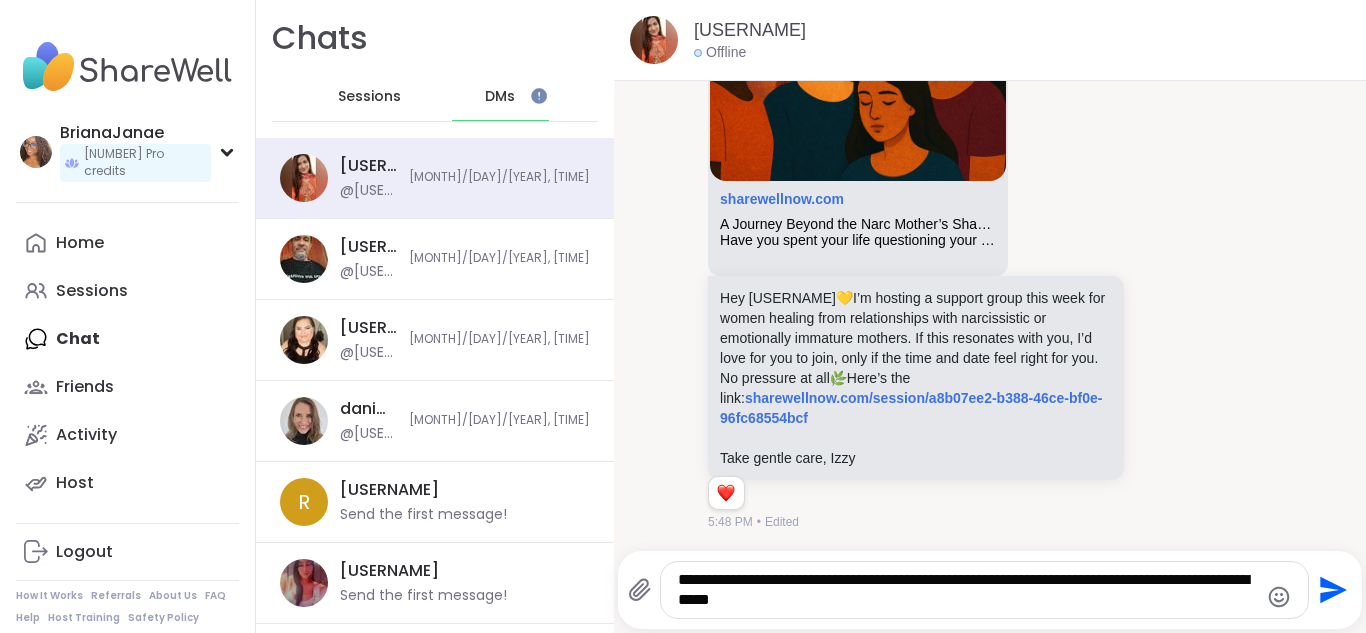 type on "**********" 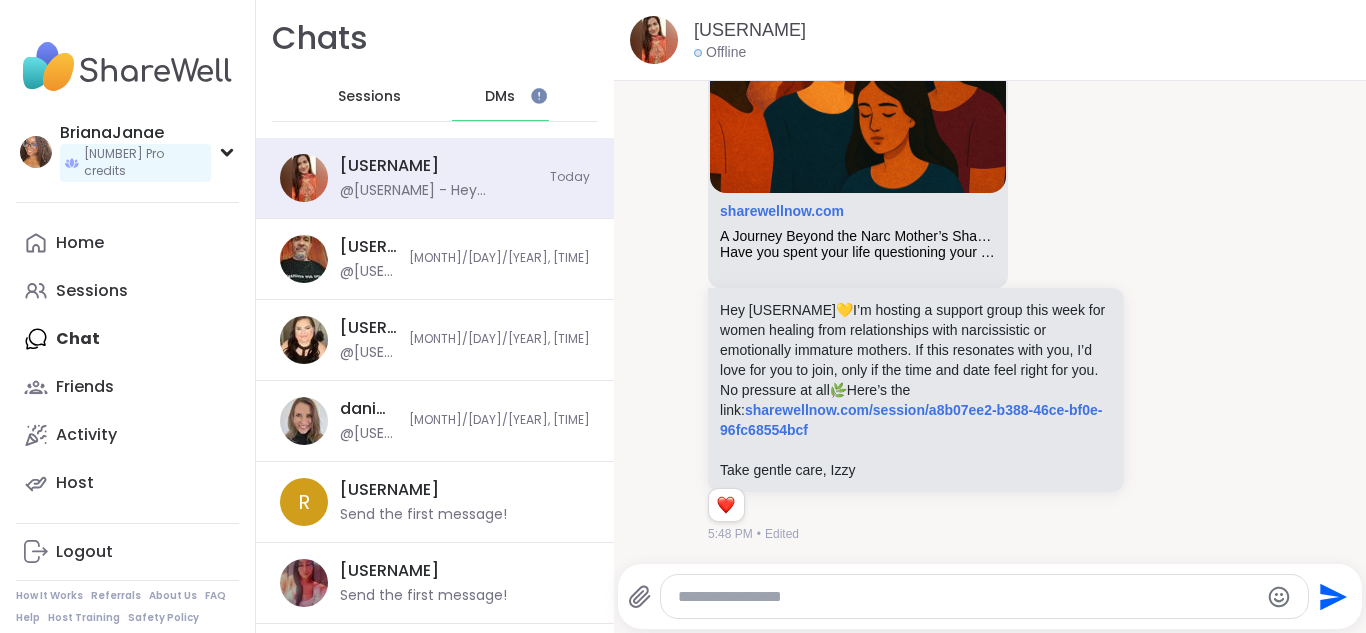 scroll, scrollTop: 337, scrollLeft: 0, axis: vertical 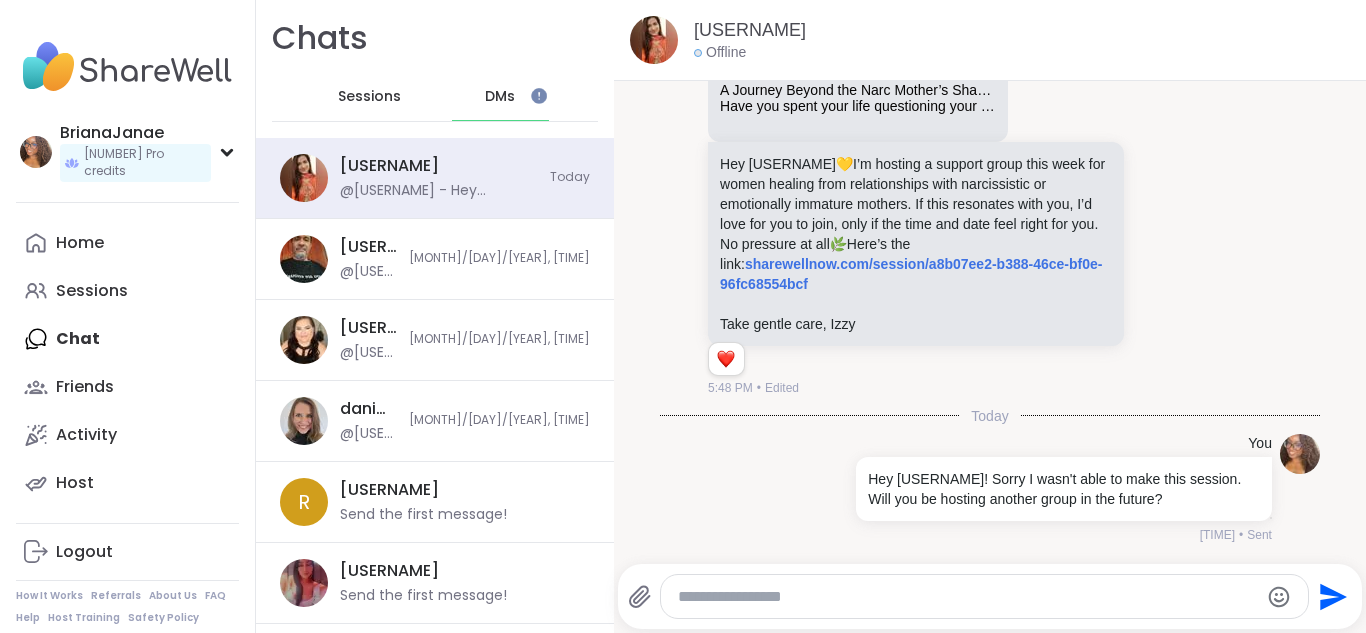 click on "Sessions" at bounding box center (370, 97) 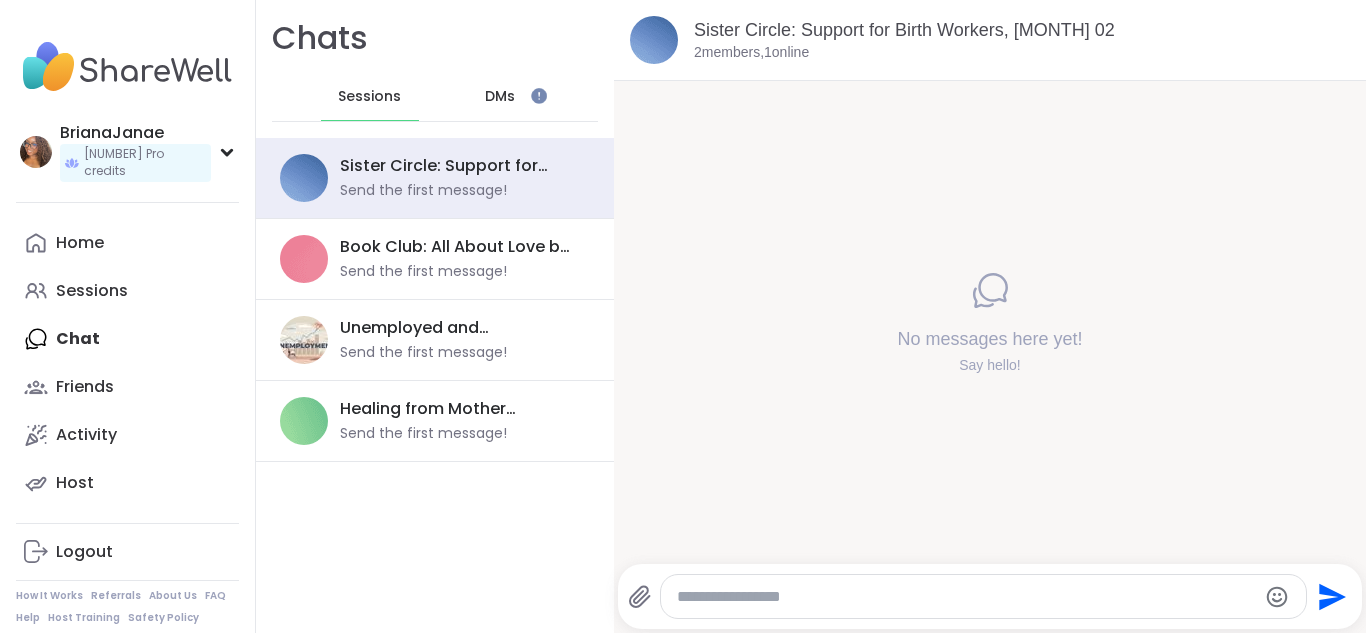 click on "DMs" at bounding box center (501, 97) 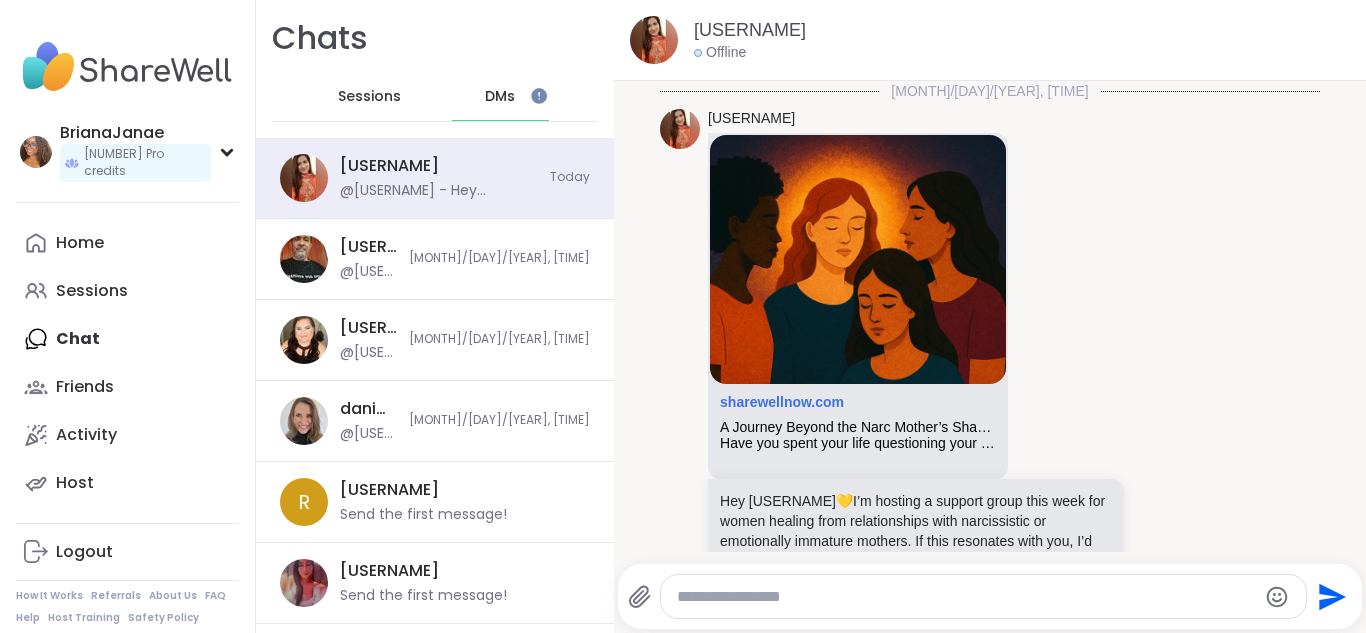 scroll, scrollTop: 337, scrollLeft: 0, axis: vertical 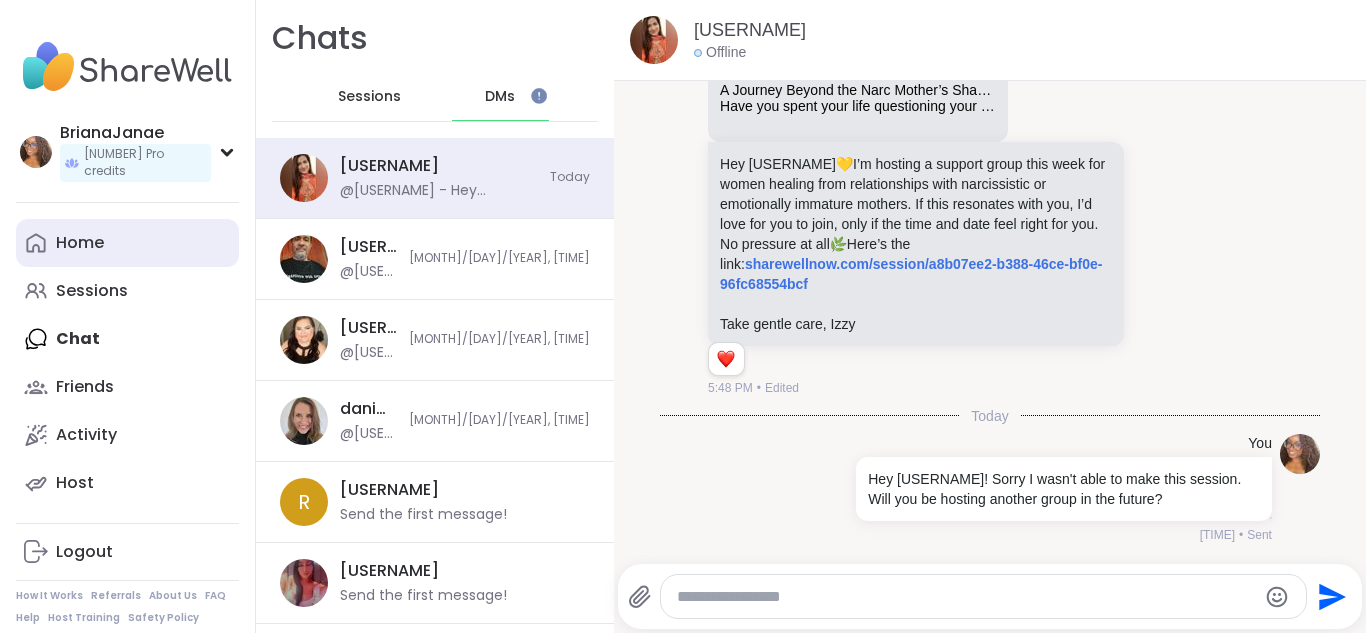 click on "Home" at bounding box center [80, 243] 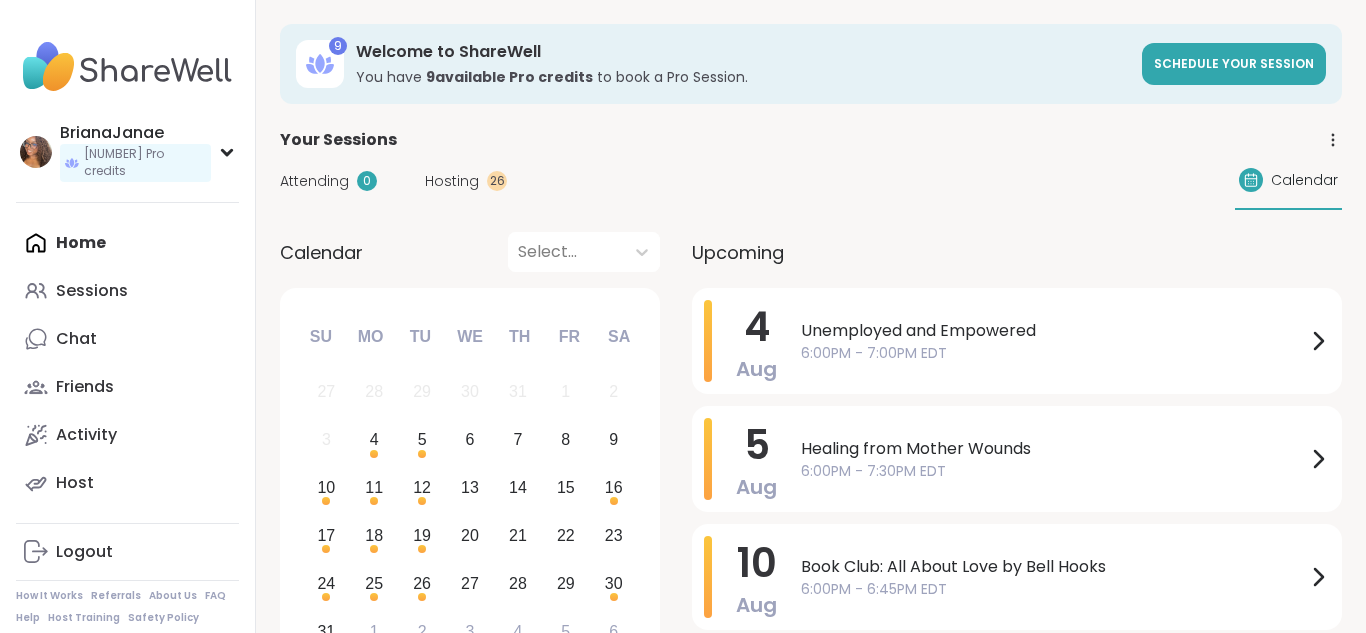 click on "Home Sessions Chat Friends Activity Host" at bounding box center [127, 363] 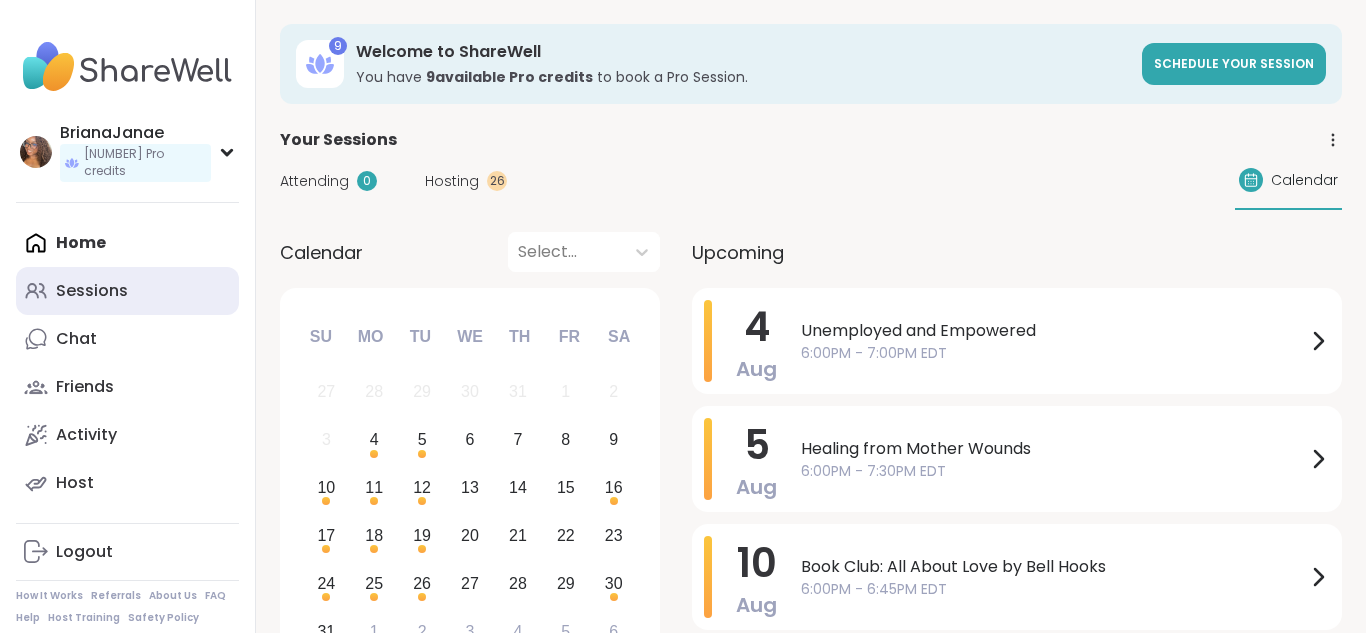 click on "Sessions" at bounding box center (92, 291) 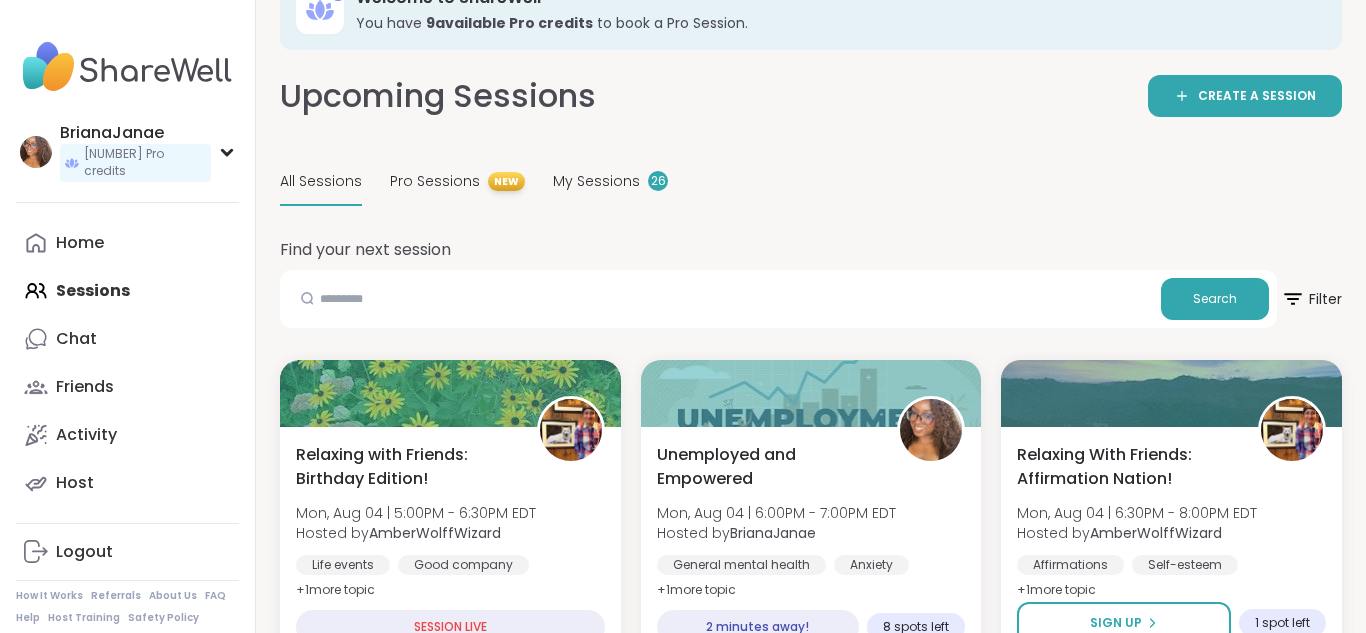 scroll, scrollTop: 53, scrollLeft: 0, axis: vertical 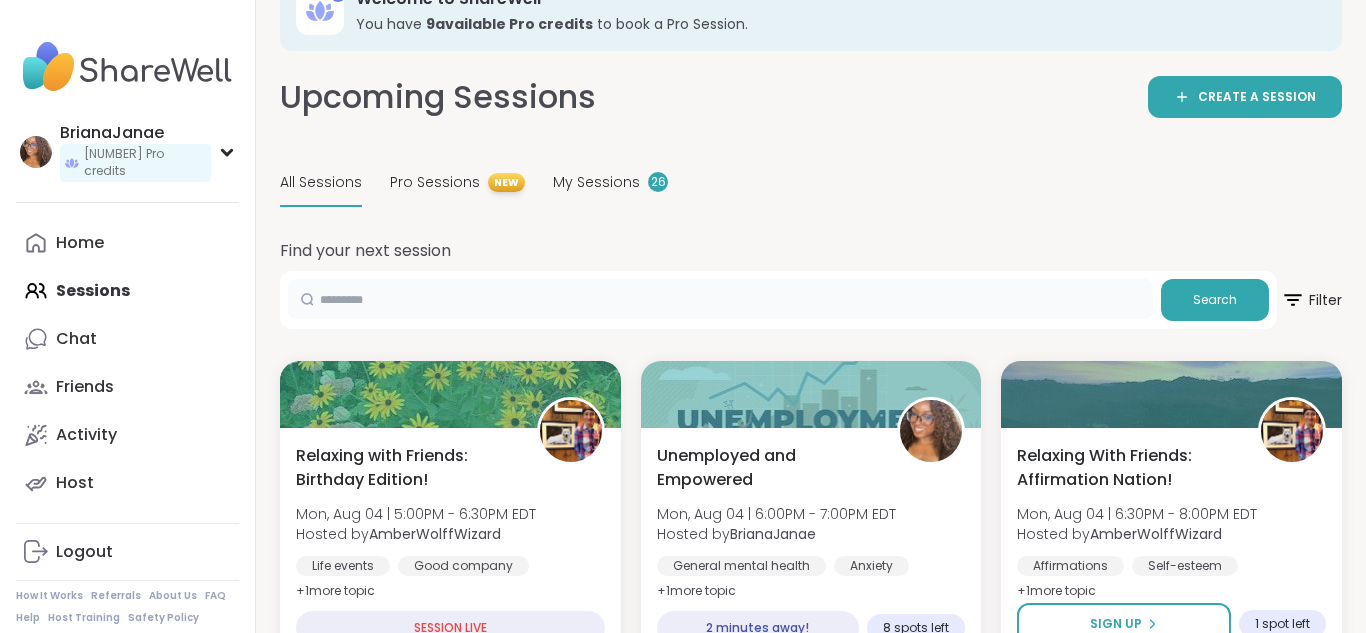 click at bounding box center [720, 299] 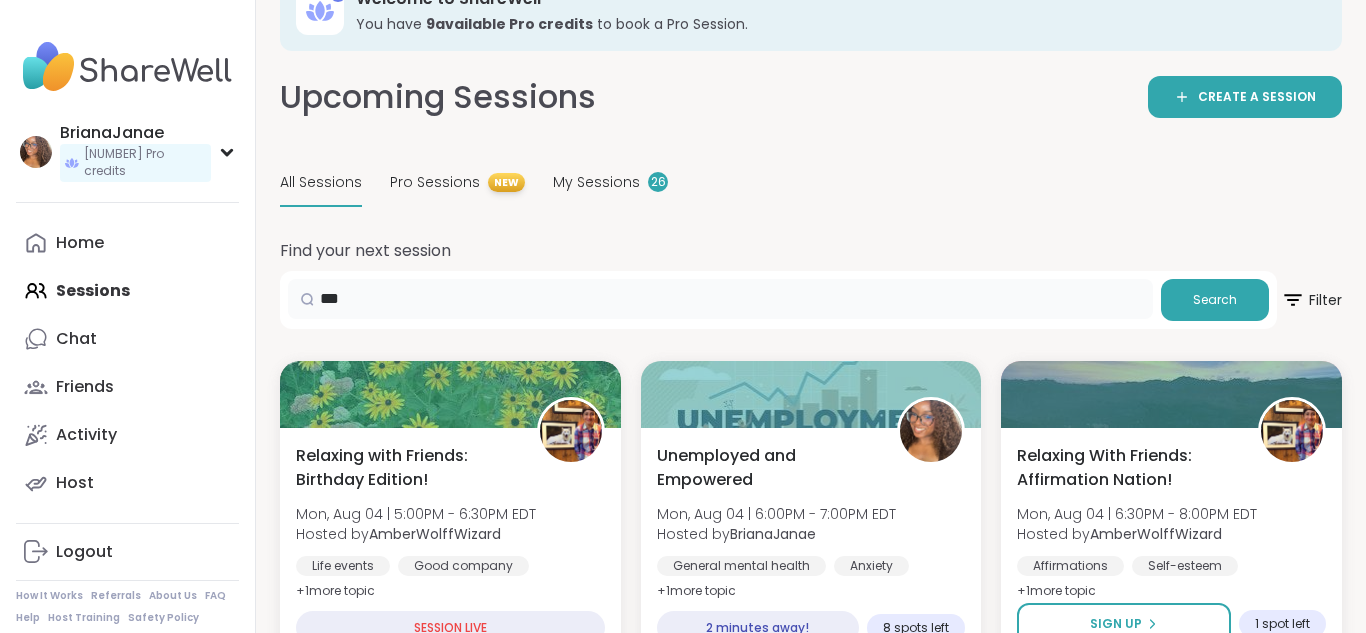 type on "****" 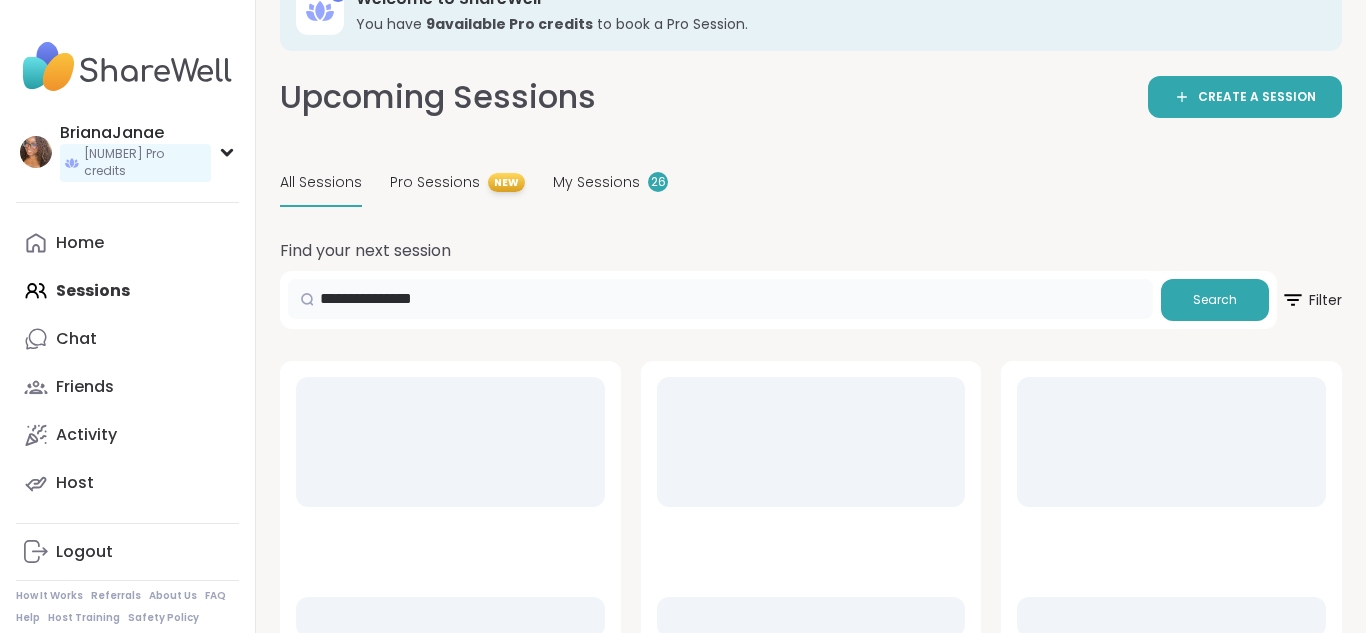 scroll, scrollTop: 20, scrollLeft: 0, axis: vertical 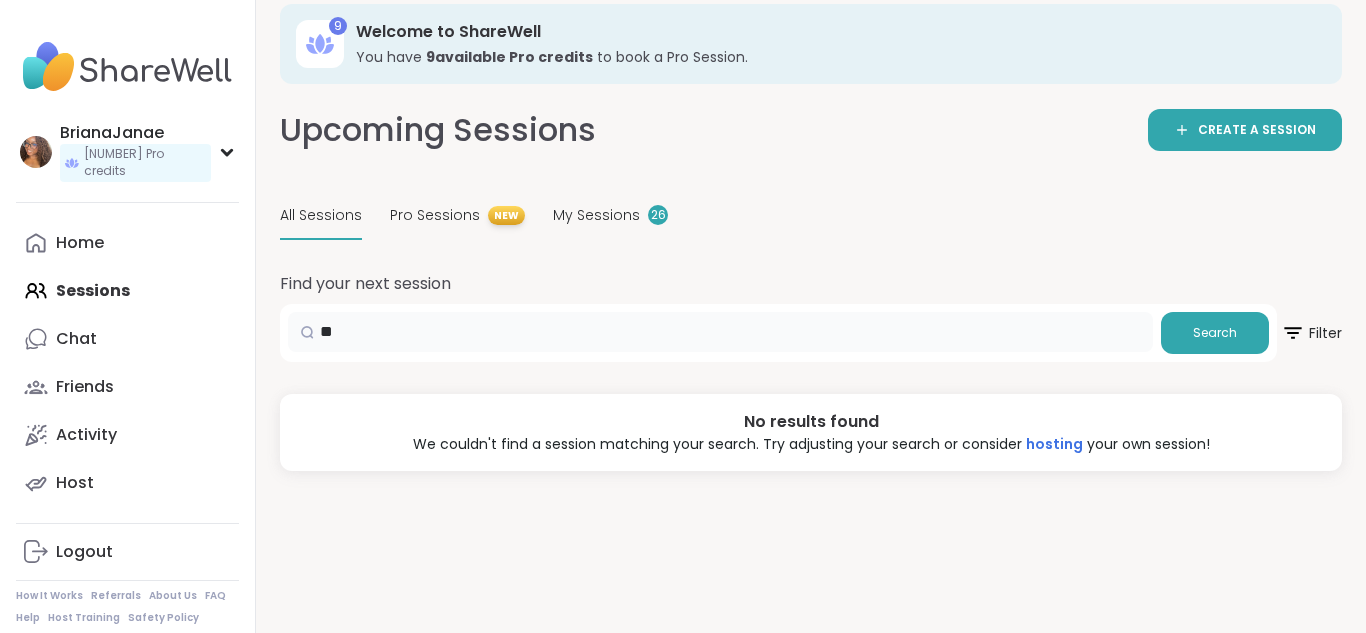 type on "*" 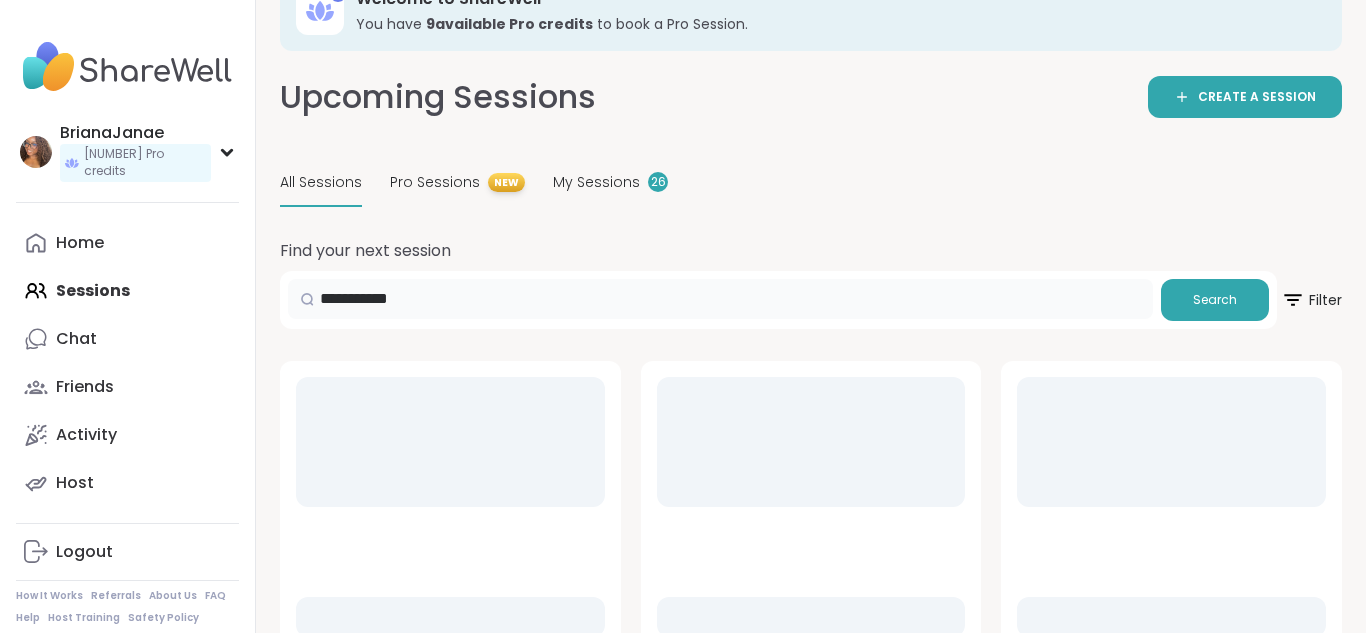 scroll, scrollTop: 20, scrollLeft: 0, axis: vertical 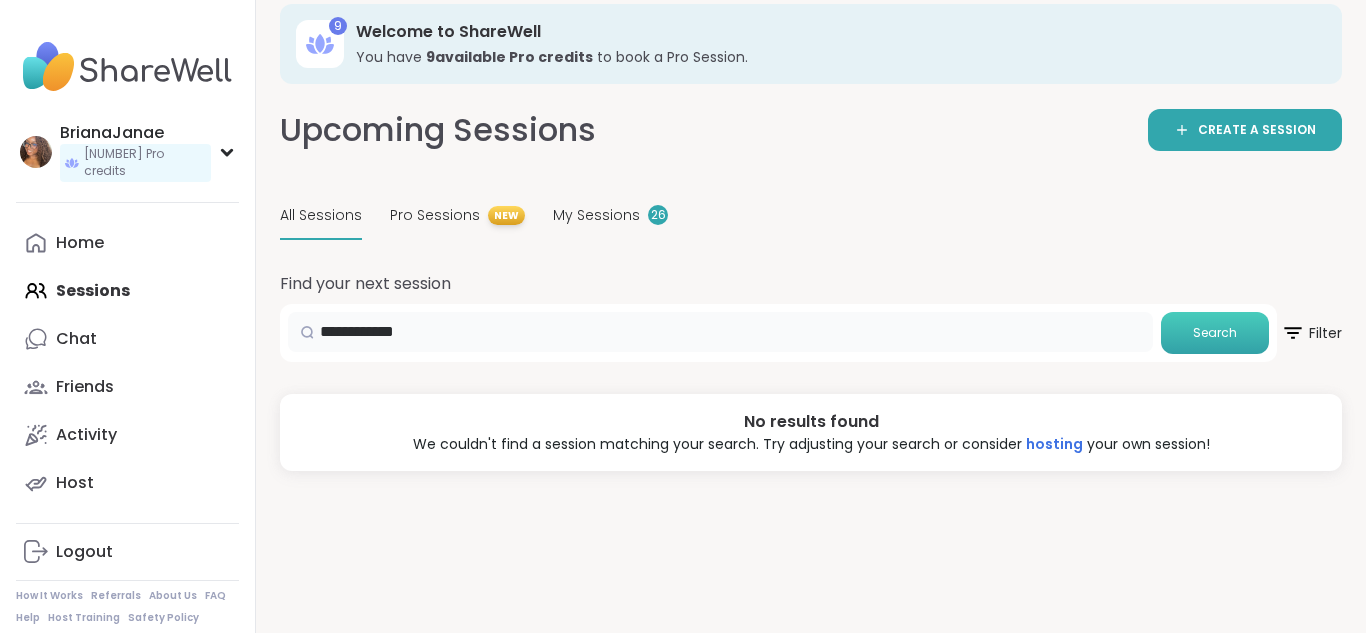 type on "**********" 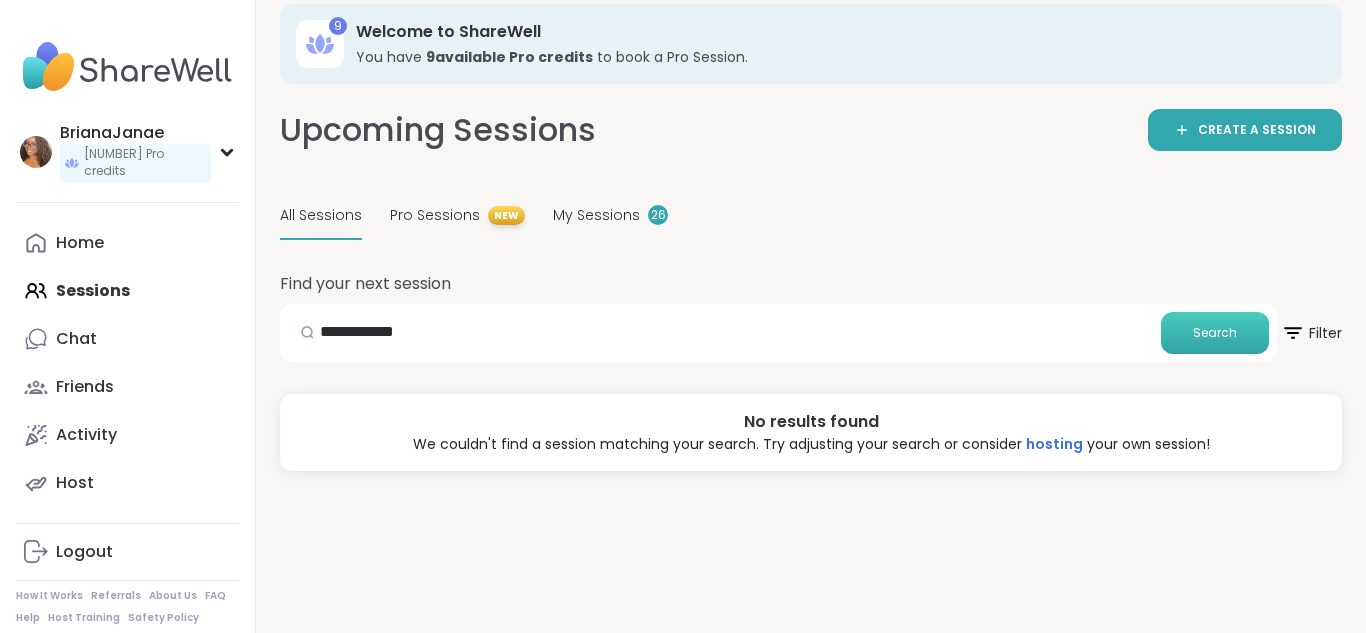 click on "Search" at bounding box center [1215, 333] 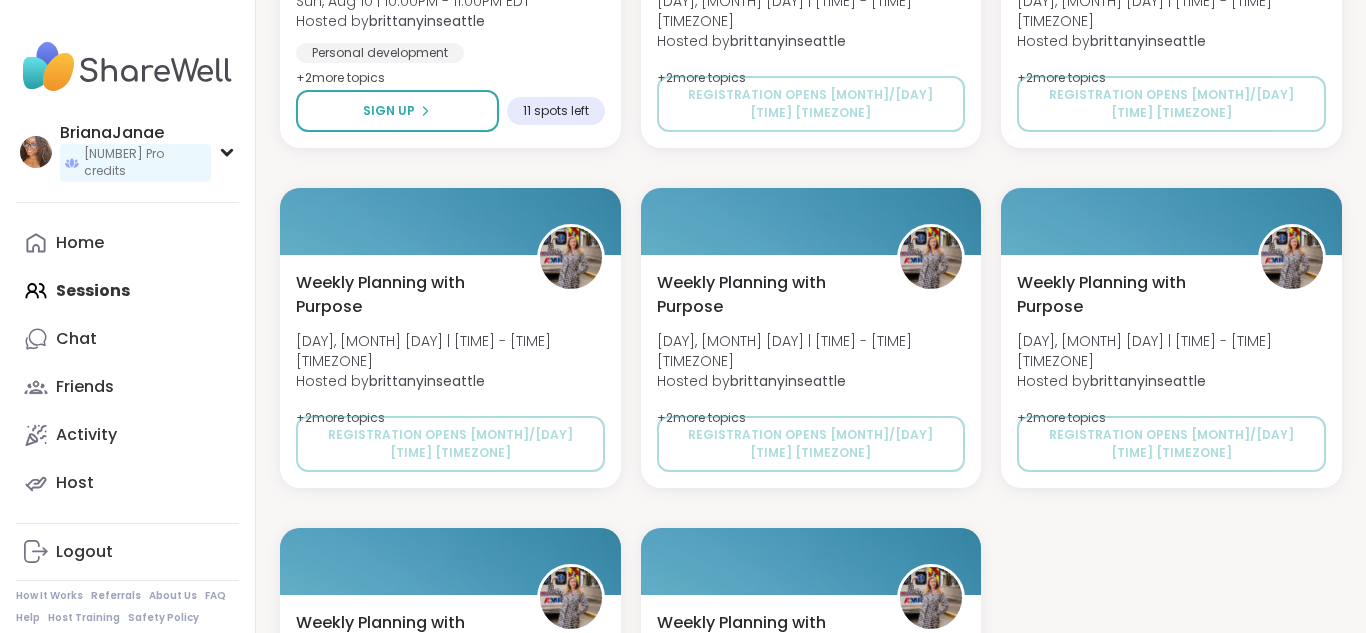 scroll, scrollTop: 199, scrollLeft: 0, axis: vertical 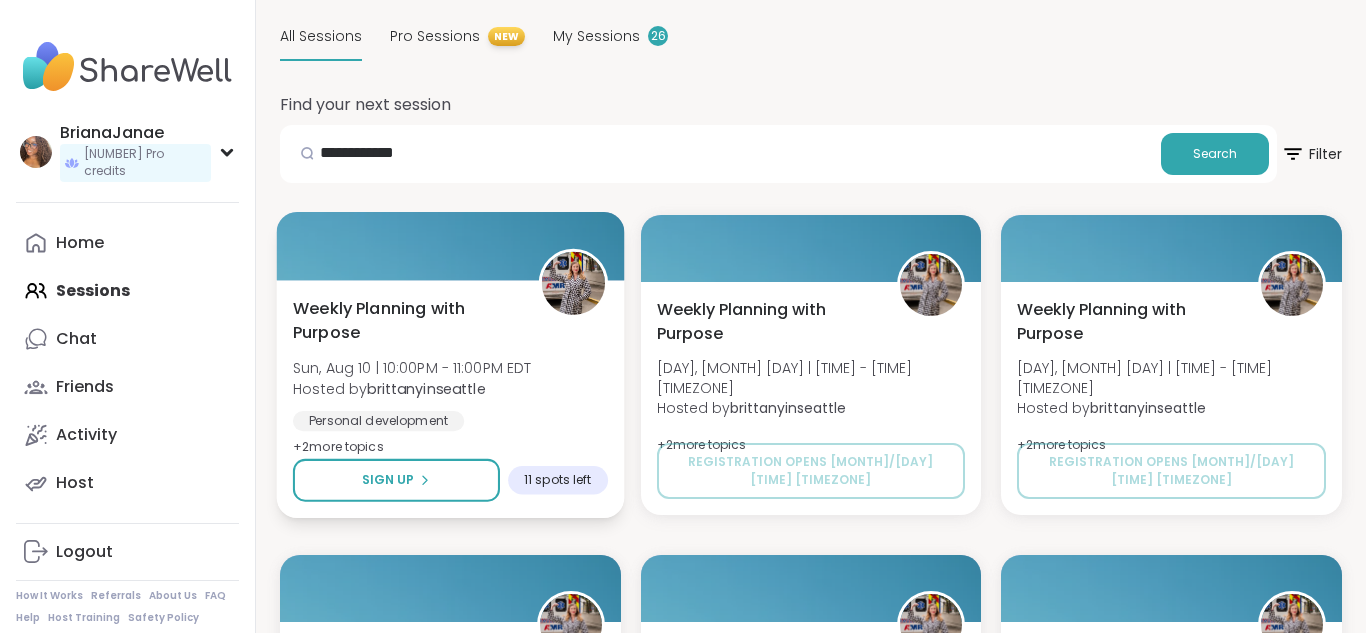 click on "Sun, Aug 10 | 10:00PM - 11:00PM EDT" at bounding box center (412, 368) 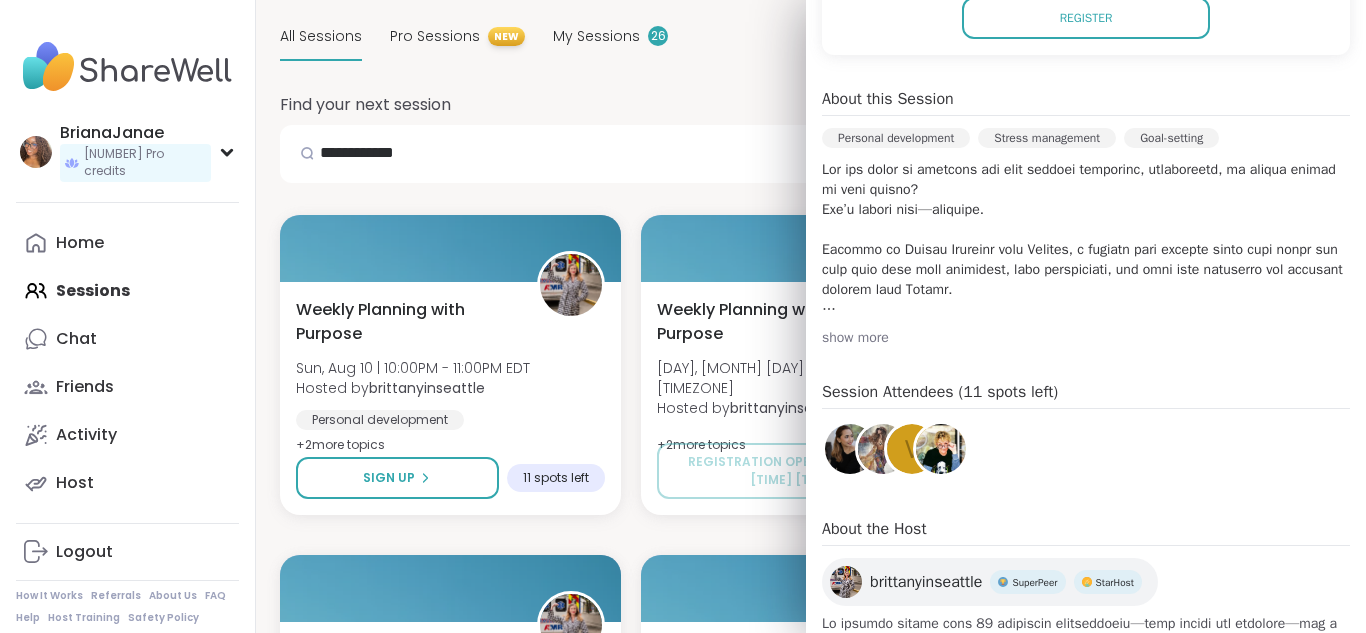 scroll, scrollTop: 486, scrollLeft: 0, axis: vertical 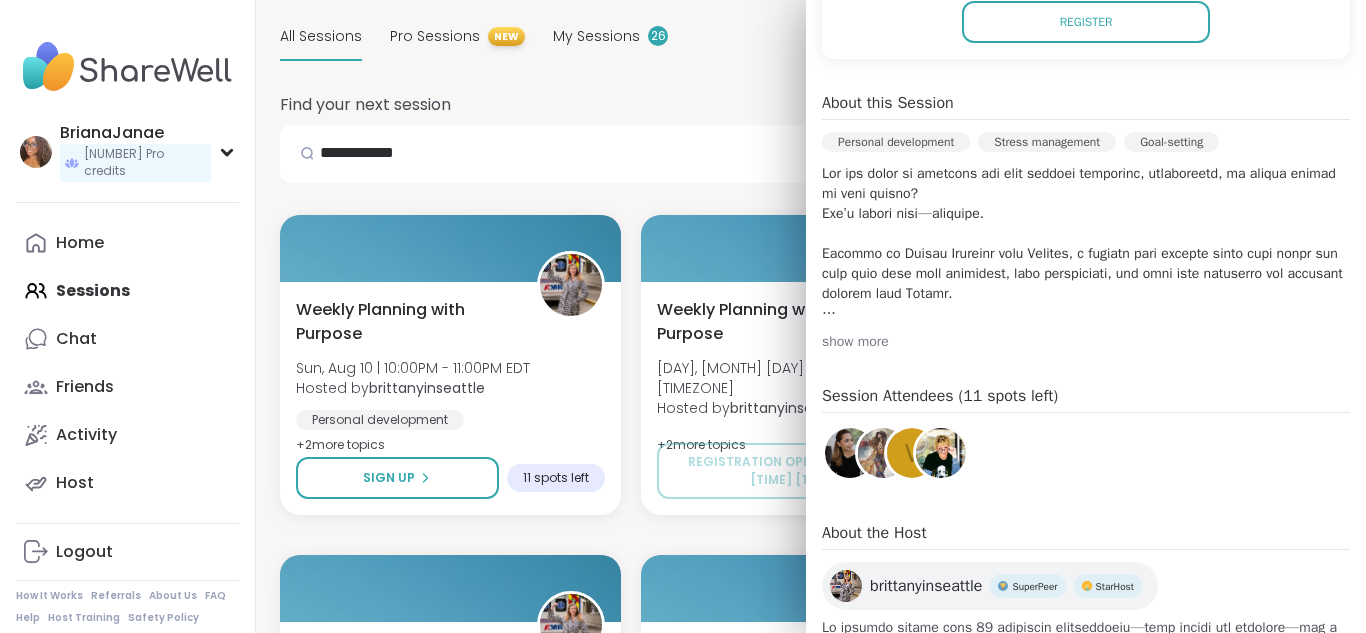 click on "show more" at bounding box center [1086, 342] 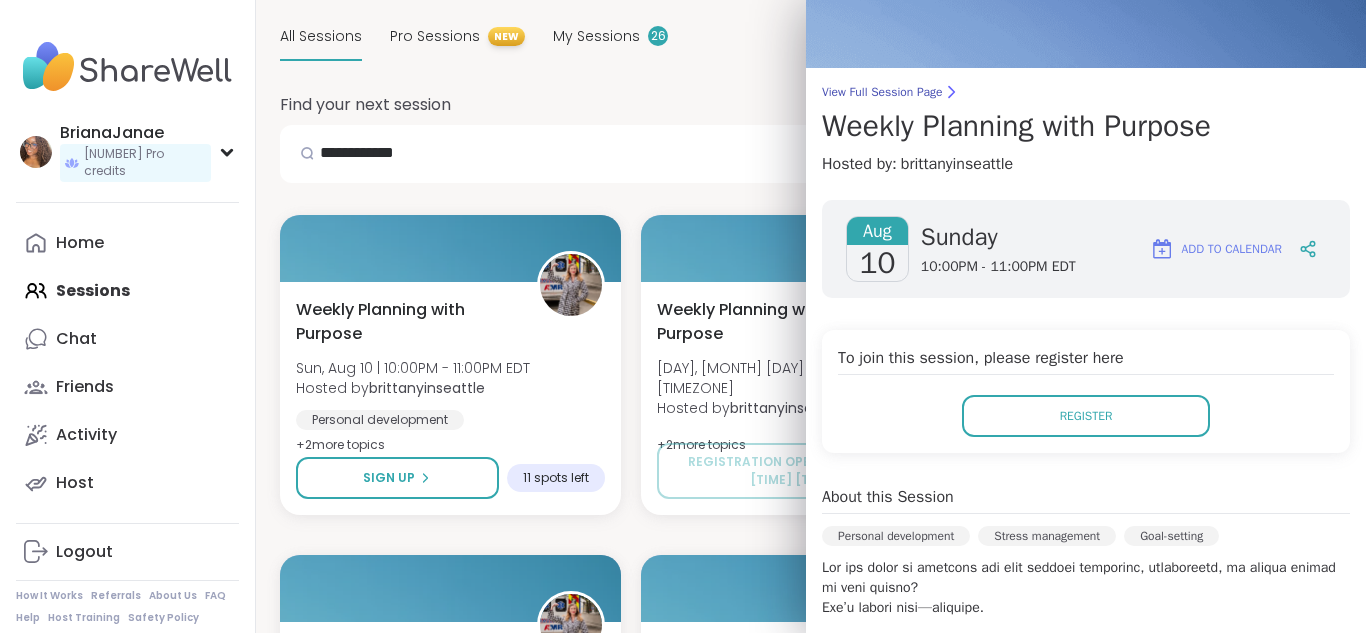 scroll, scrollTop: 96, scrollLeft: 0, axis: vertical 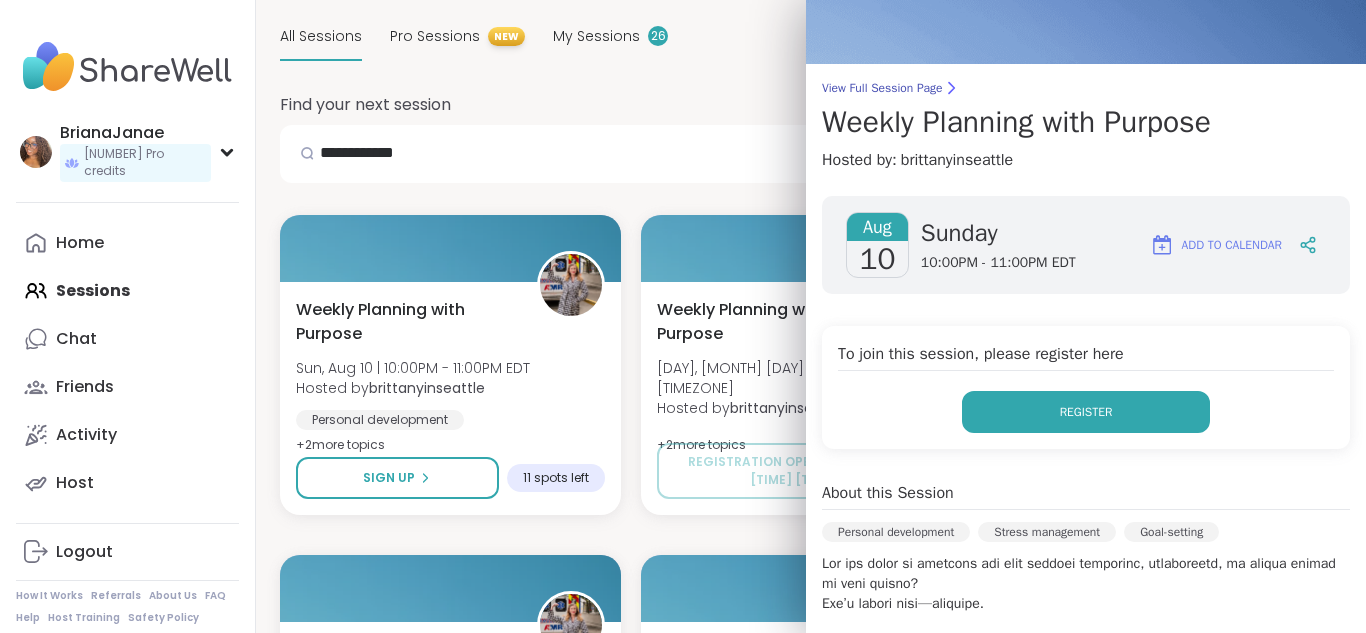 click on "Register" at bounding box center (1086, 412) 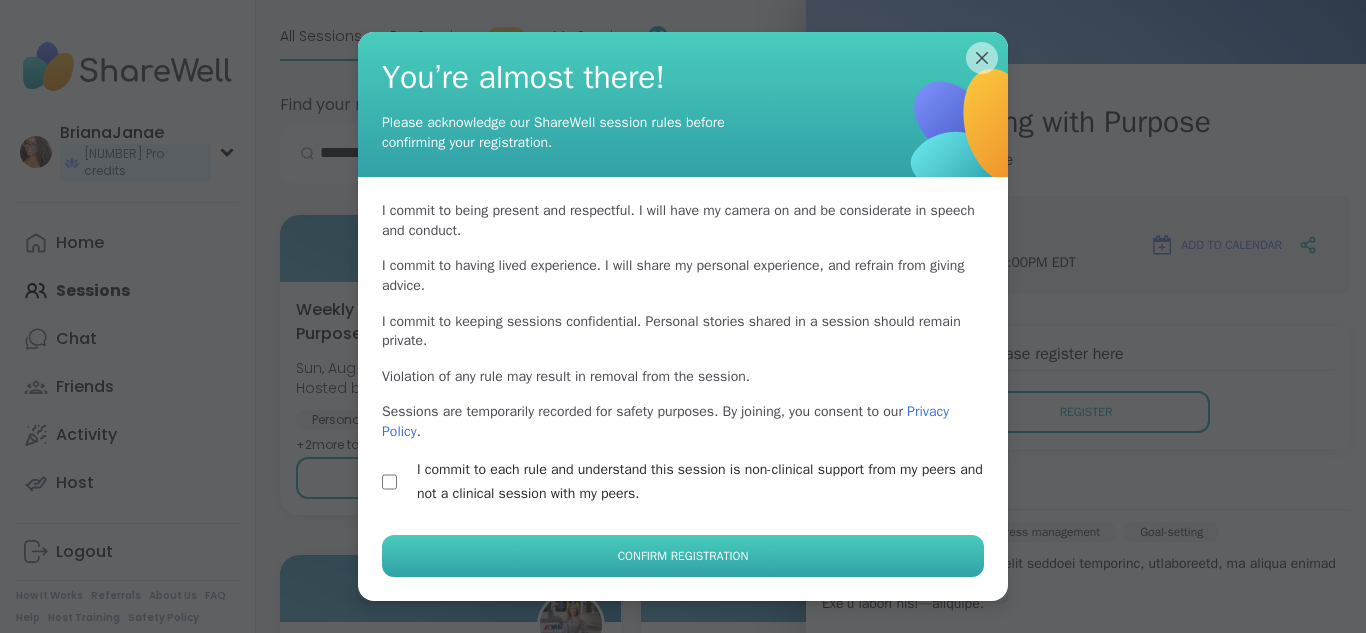 click on "Confirm Registration" at bounding box center [683, 556] 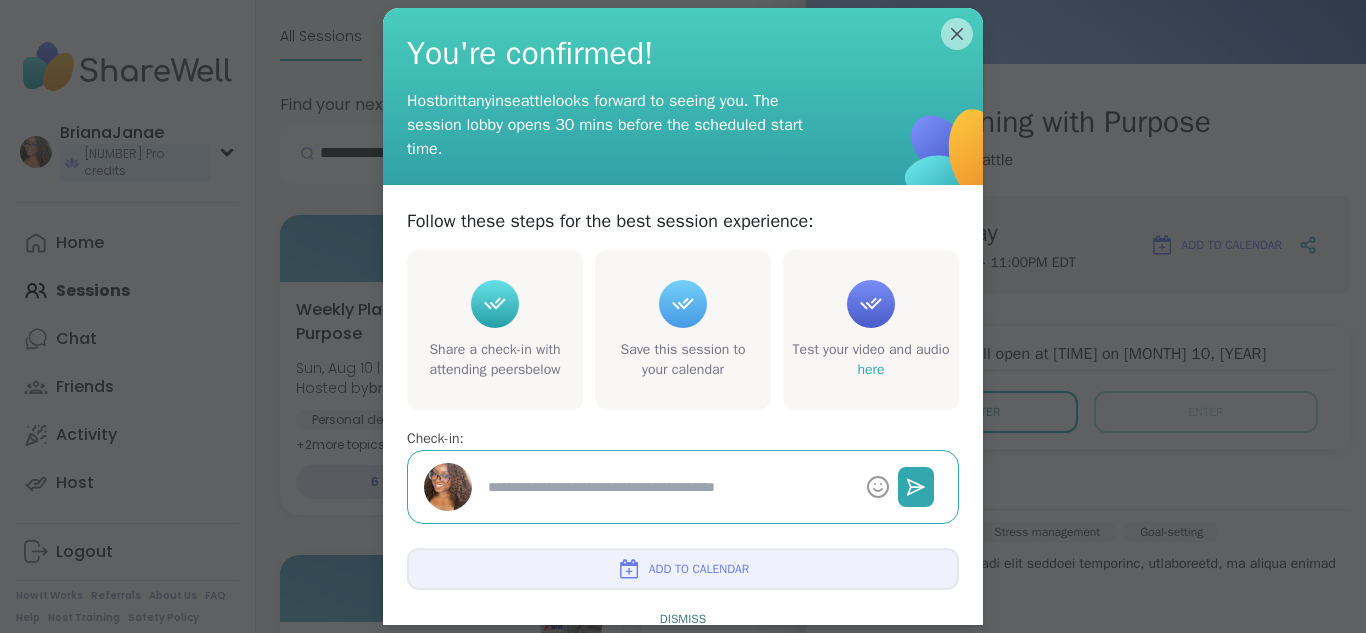 type on "*" 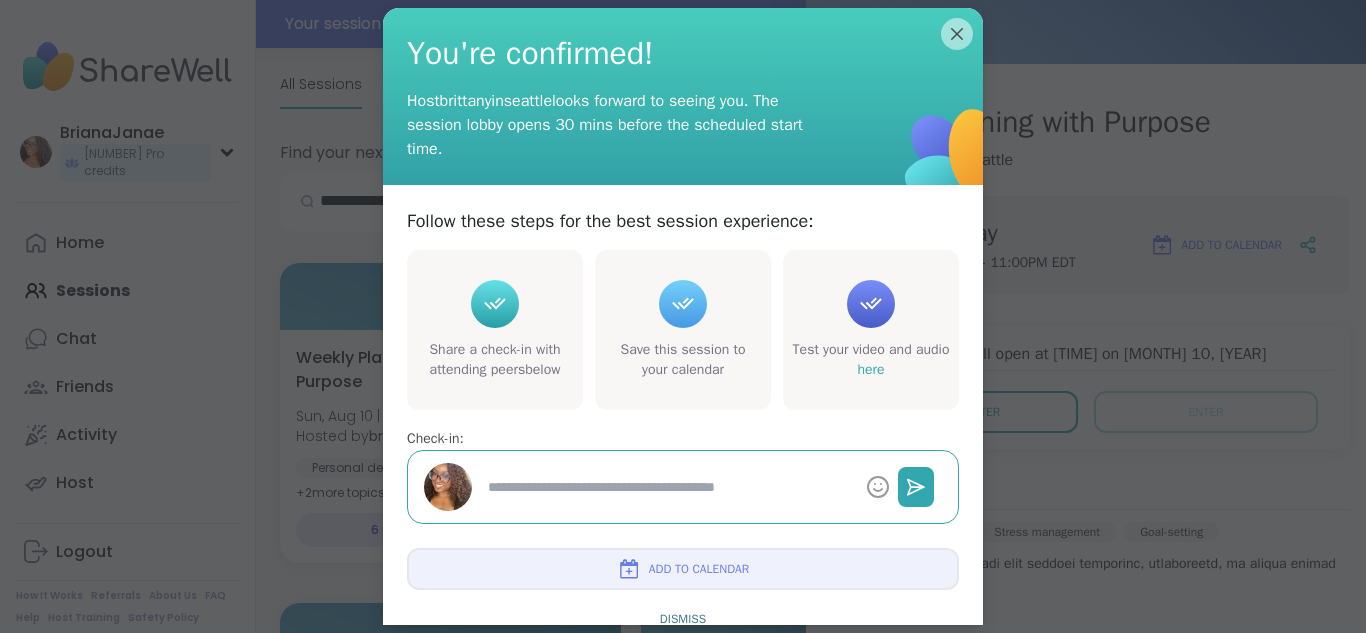 scroll, scrollTop: 247, scrollLeft: 0, axis: vertical 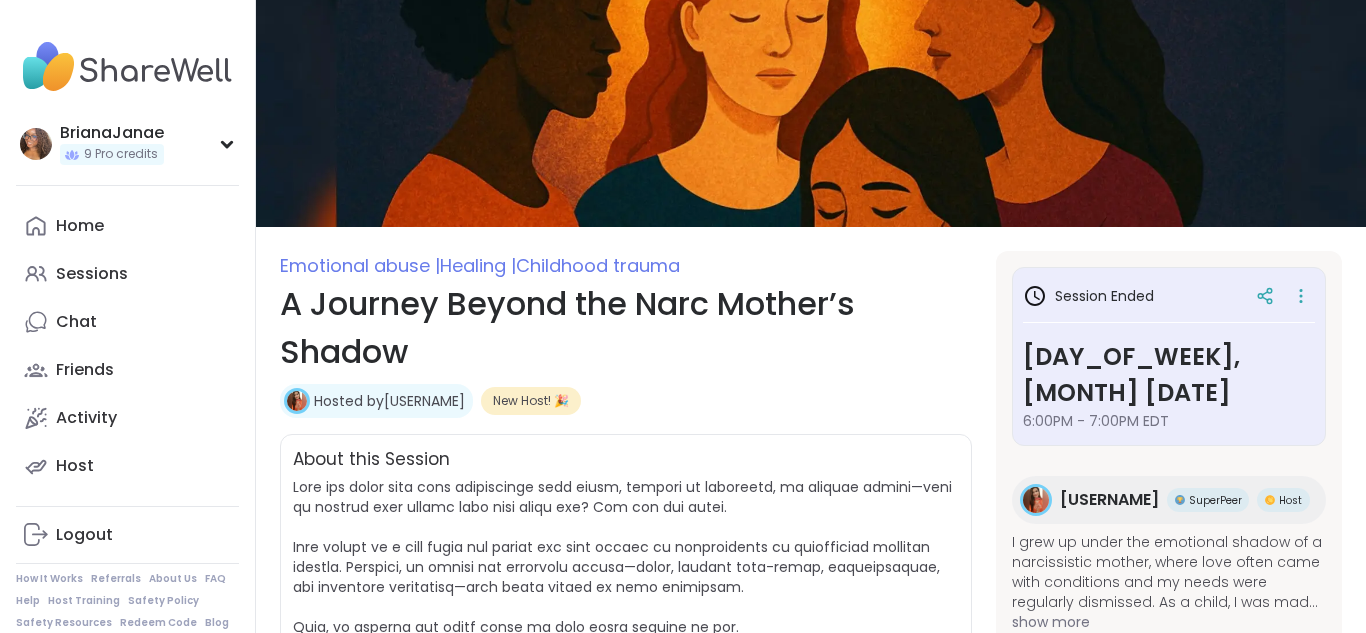 click on "Hosted by [USERNAME]" at bounding box center (389, 401) 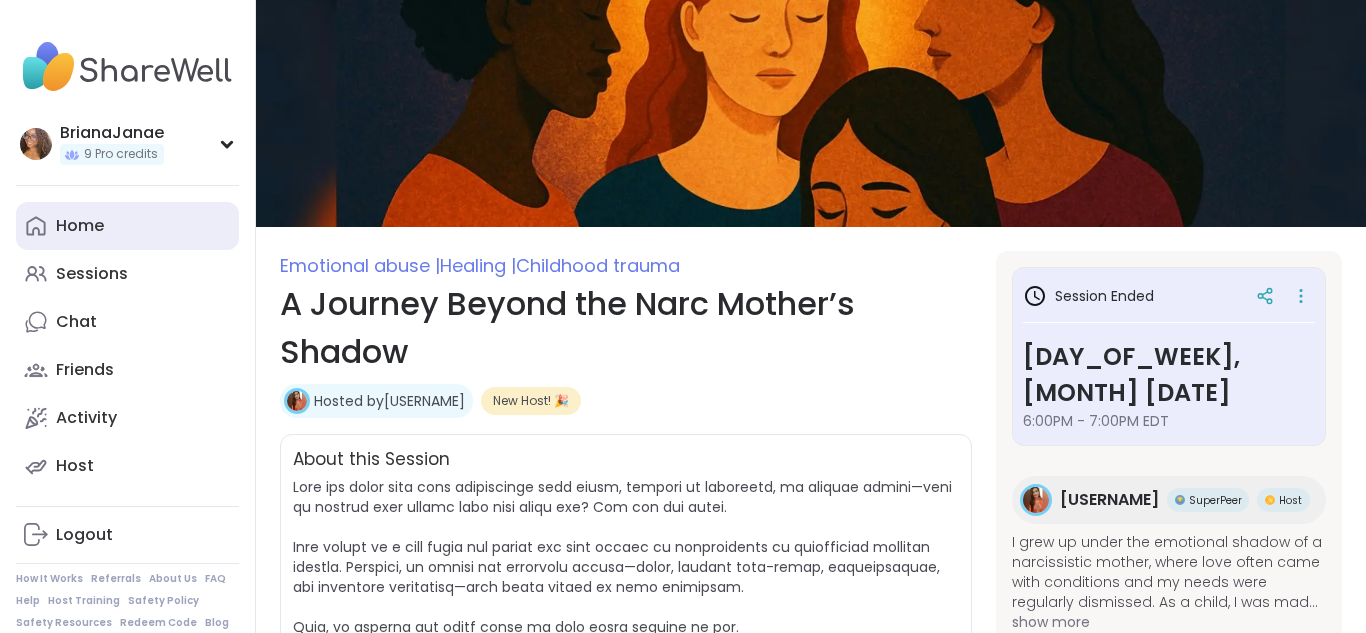 click on "Home" at bounding box center [80, 226] 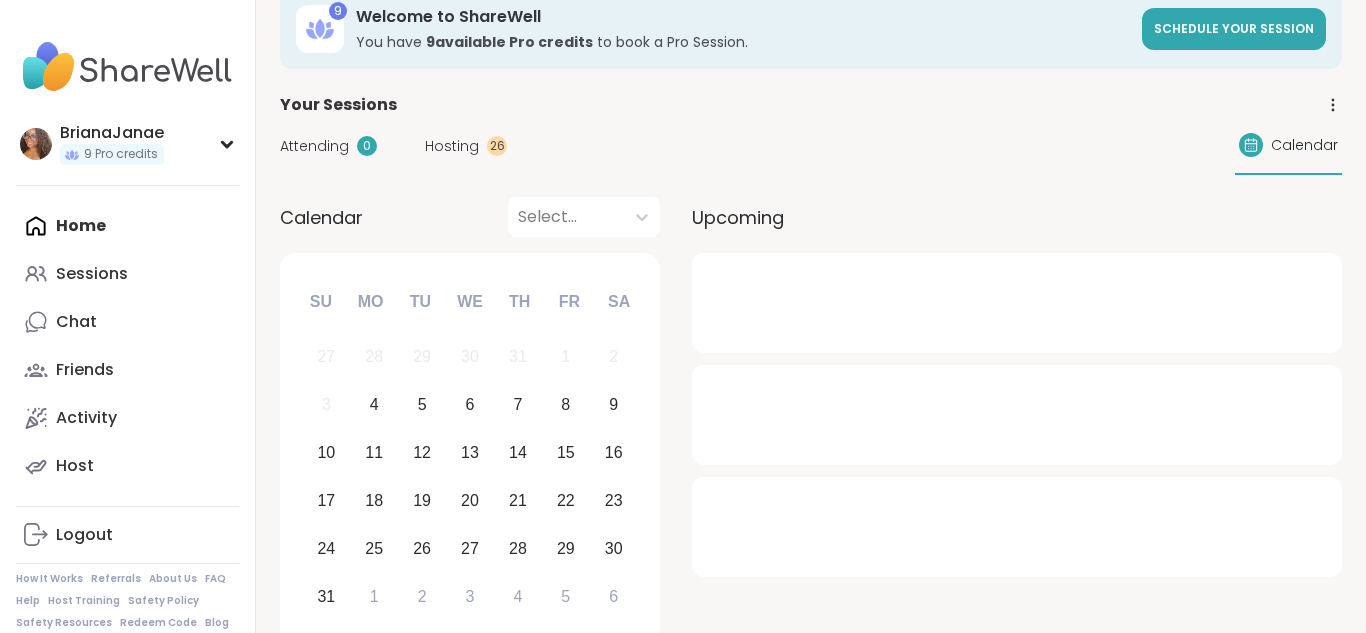scroll, scrollTop: 0, scrollLeft: 0, axis: both 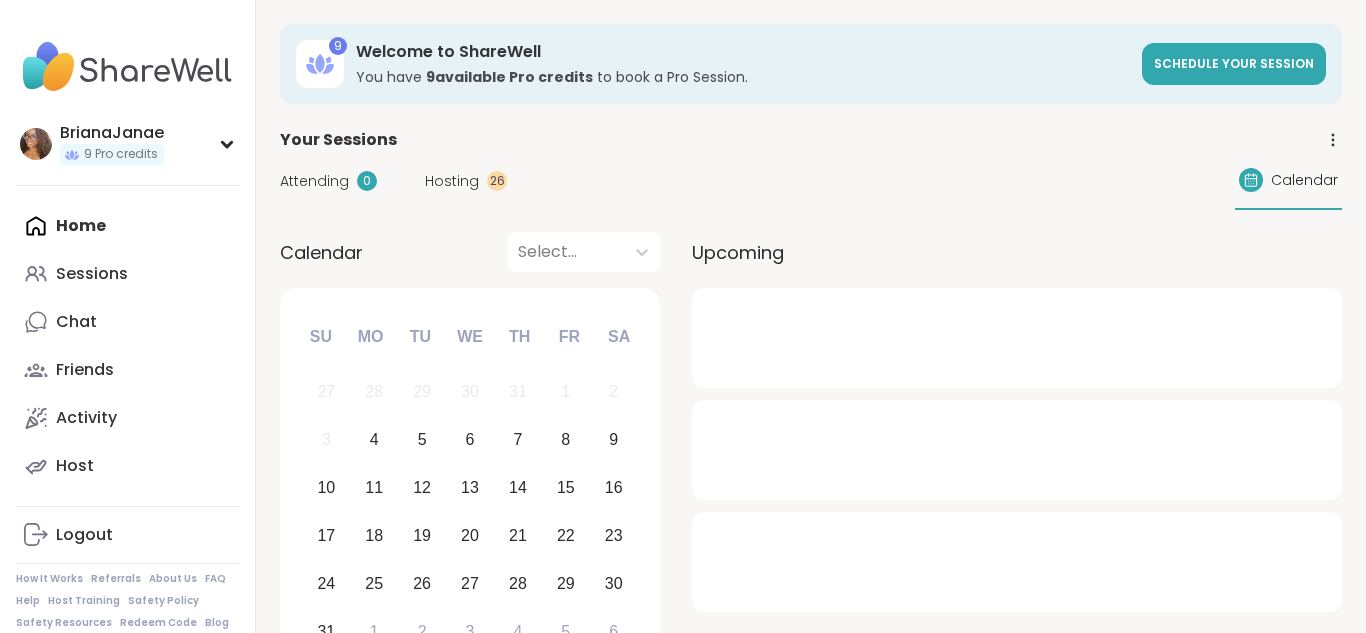 click on "Hosting" at bounding box center [452, 181] 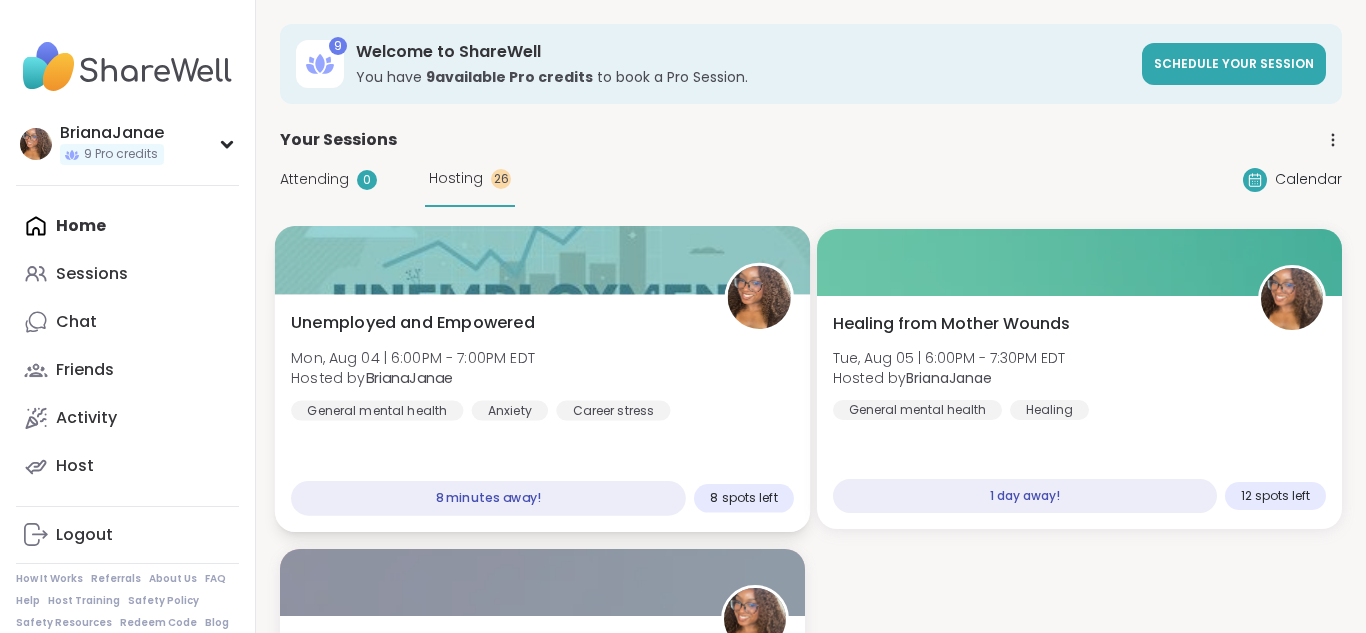 click on "Unemployed and Empowered" at bounding box center (413, 323) 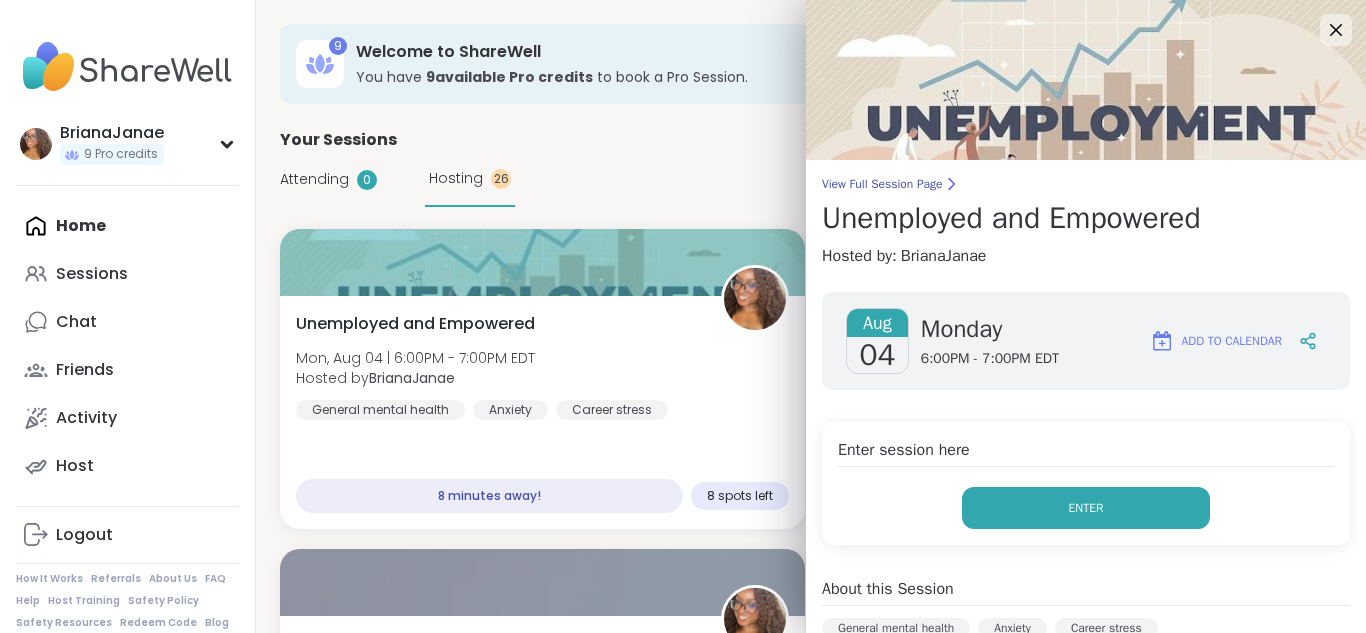 click on "Enter" at bounding box center (1086, 508) 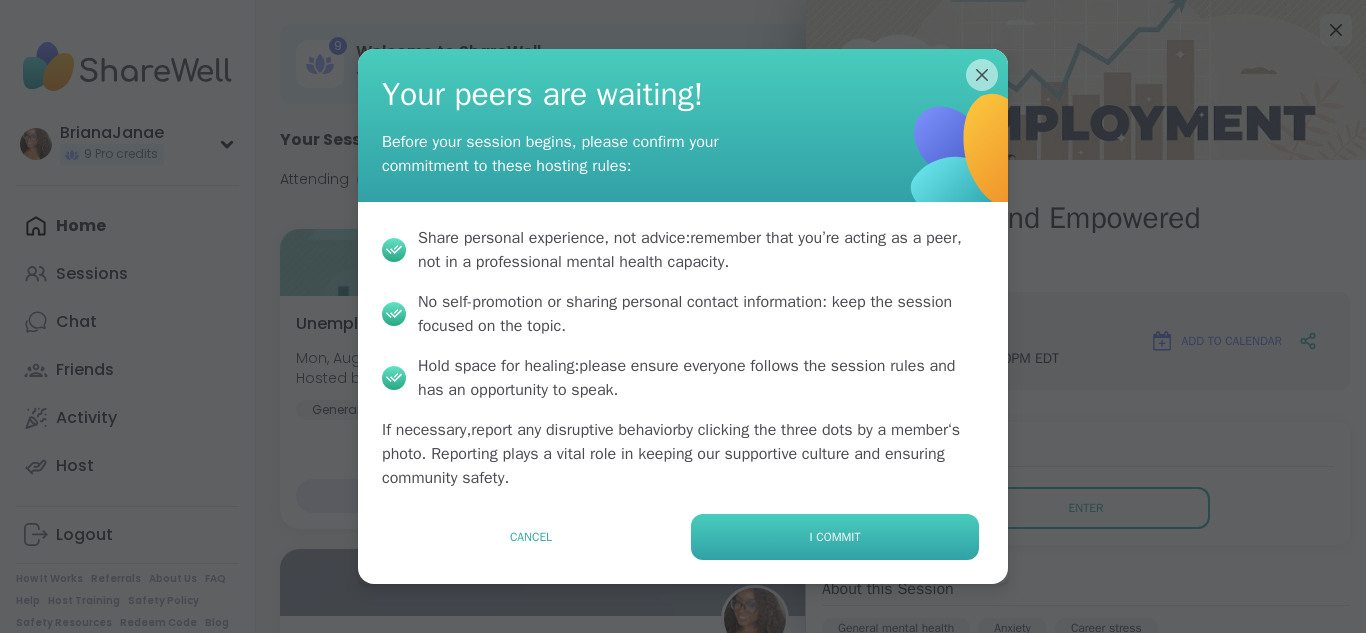 click on "I commit" at bounding box center [835, 537] 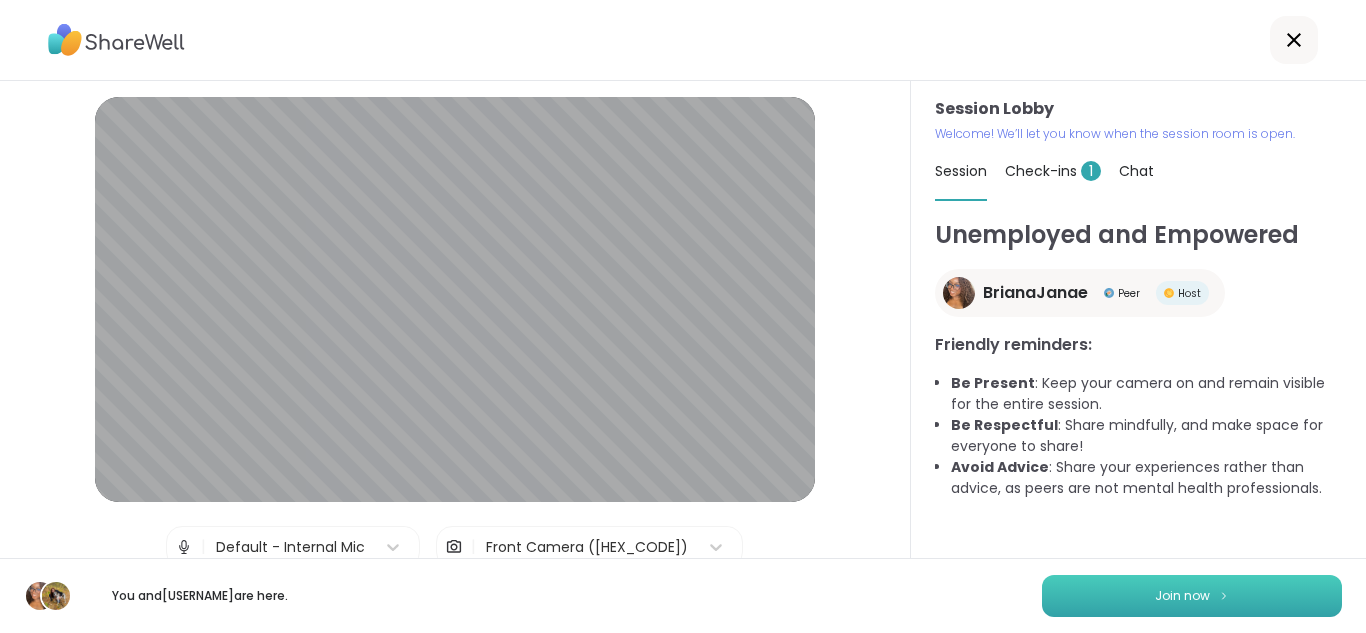 click on "Join now" at bounding box center (1182, 596) 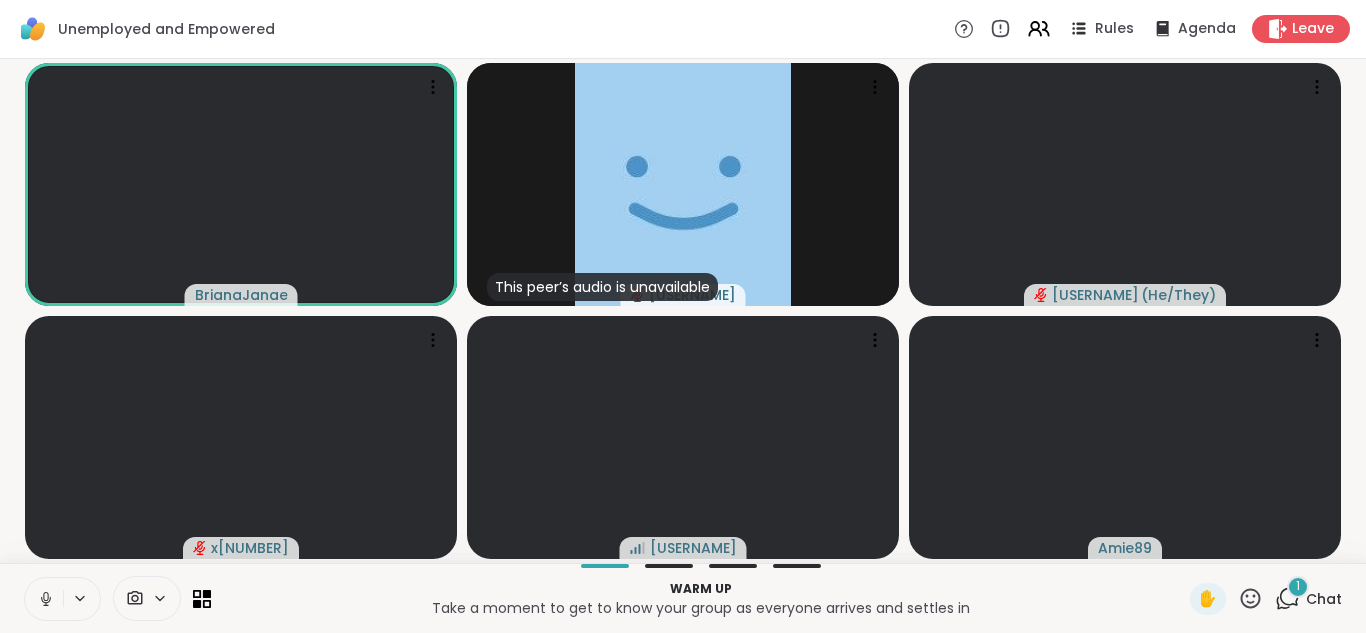 click 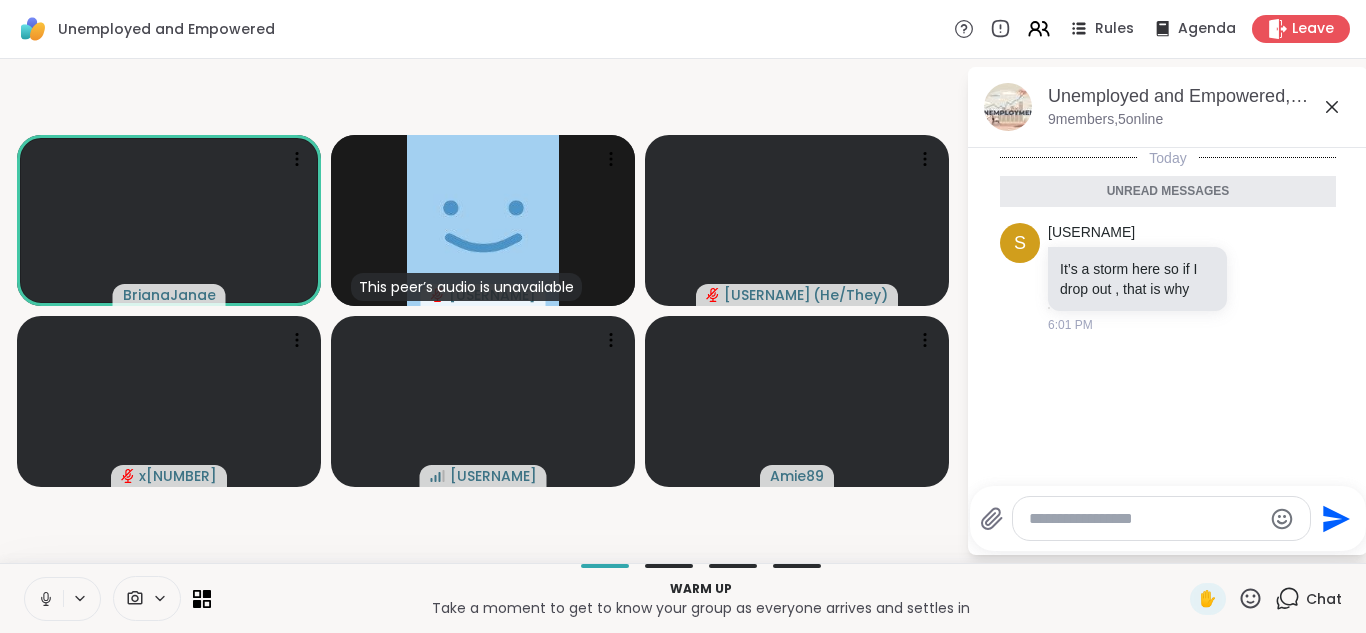 click 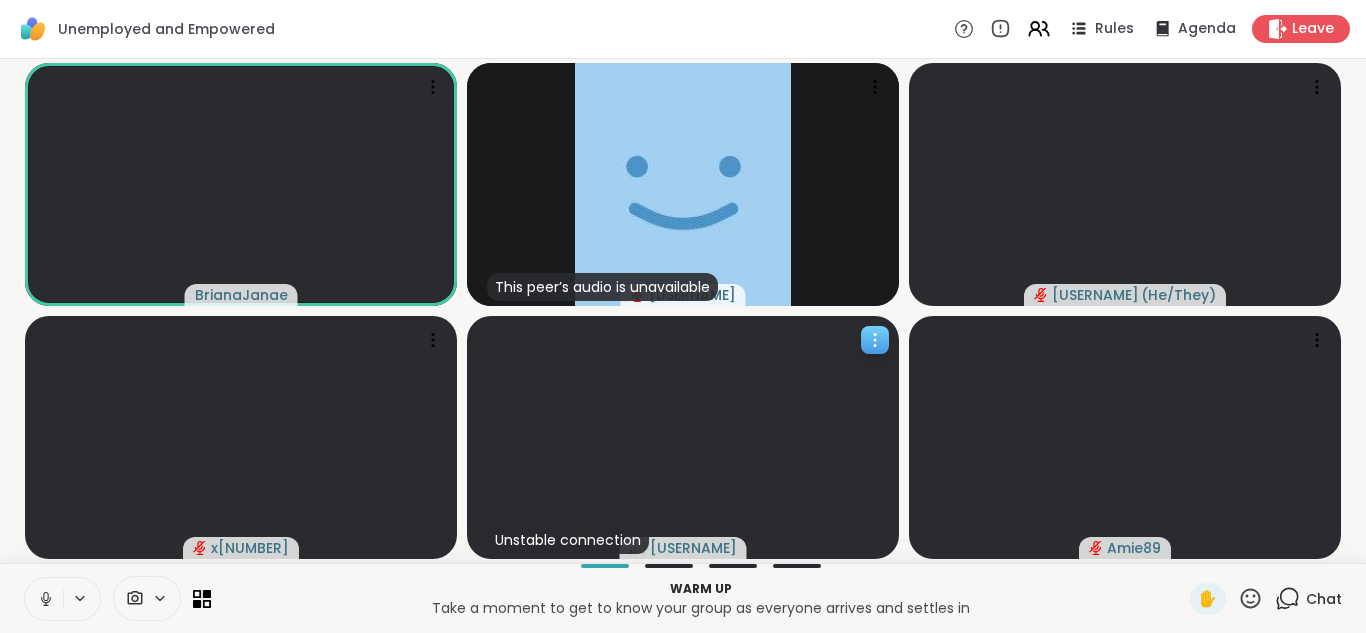 click 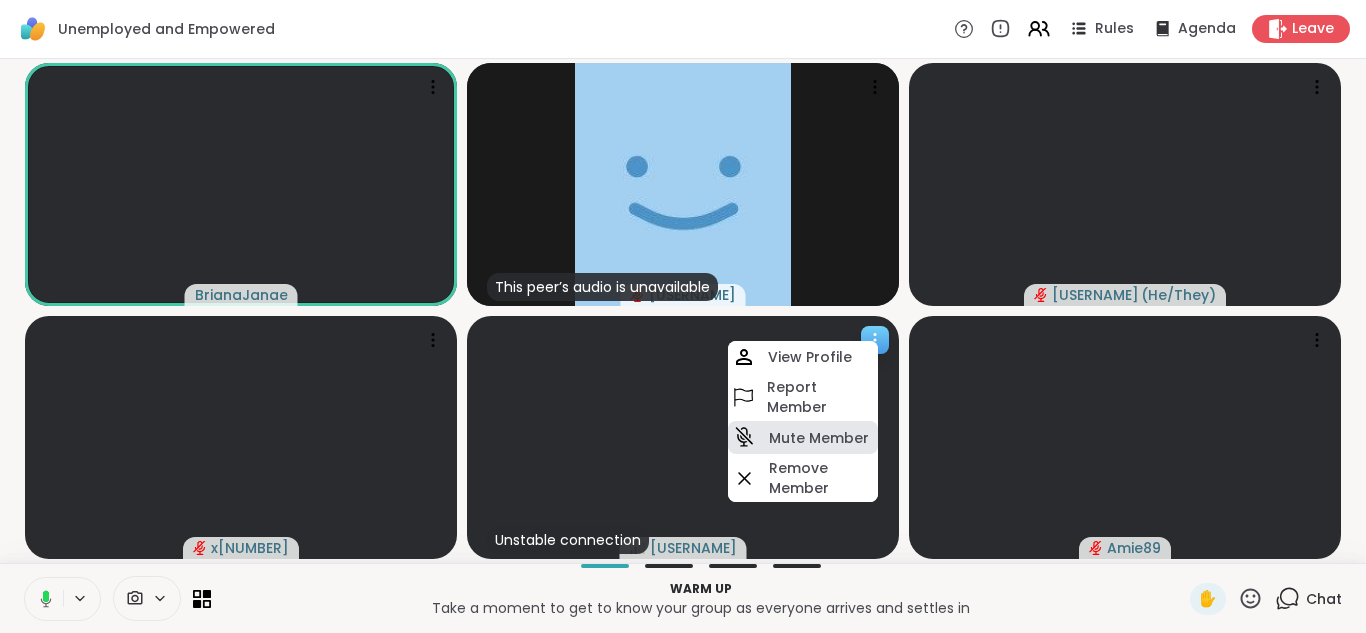 click on "Mute Member" at bounding box center (819, 438) 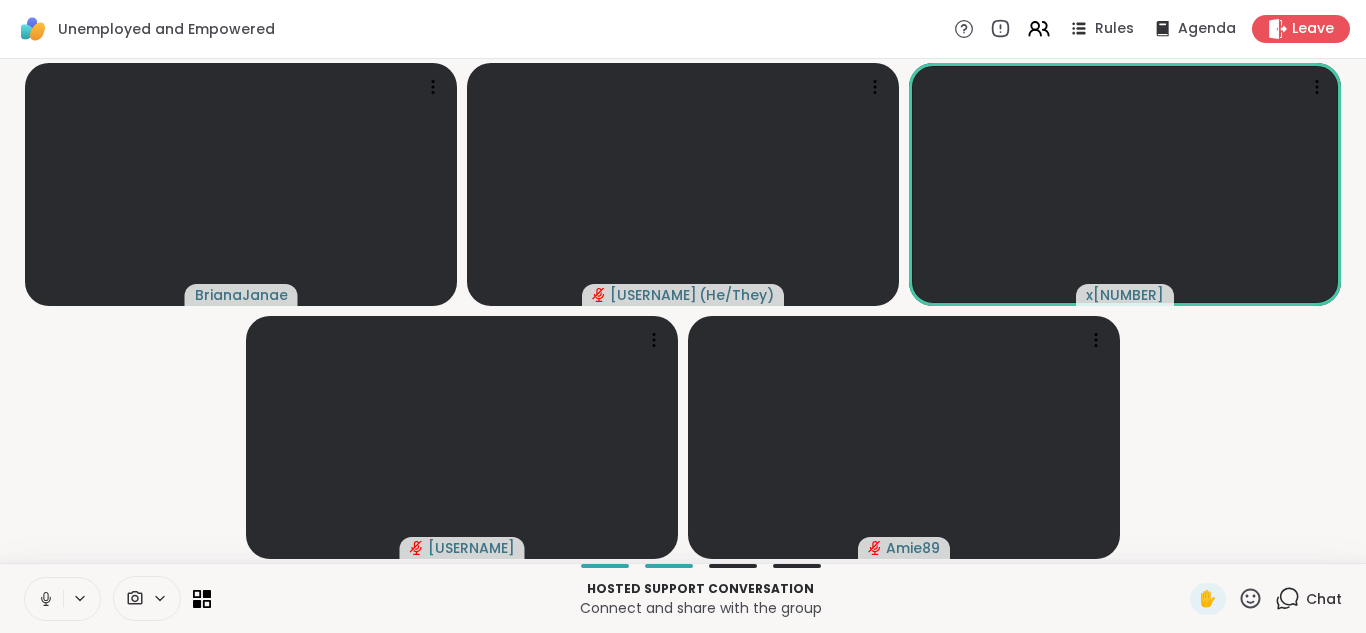 click 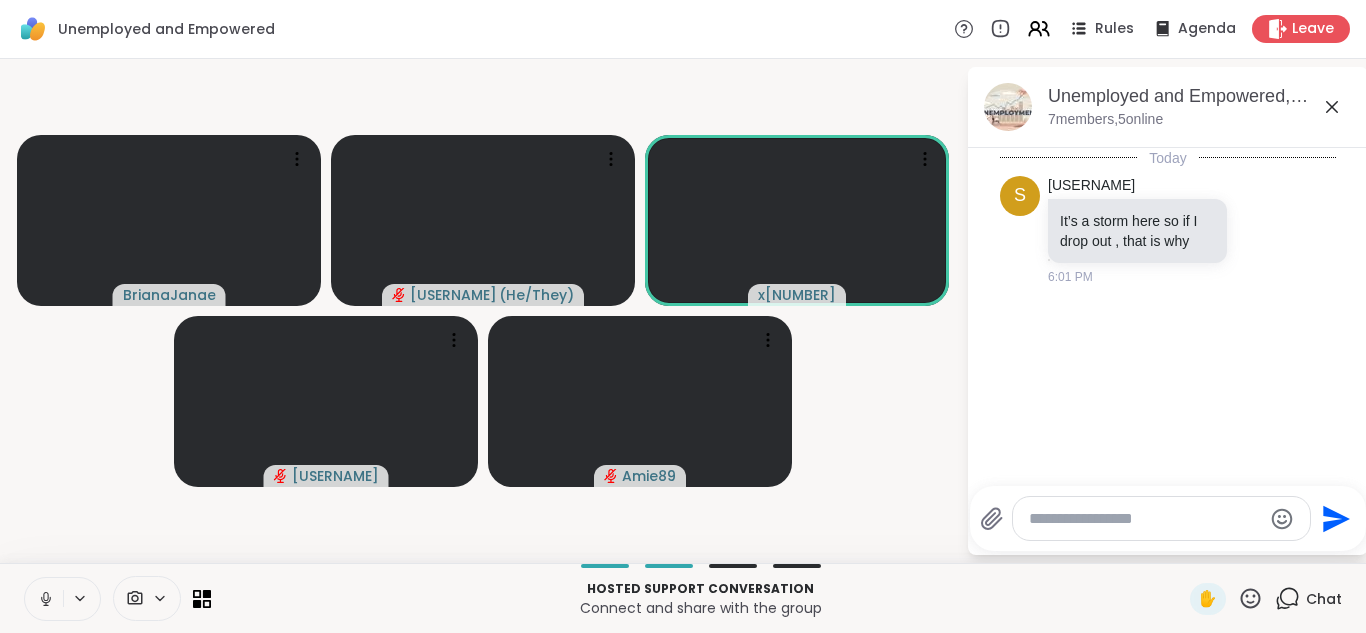 click at bounding box center (1145, 519) 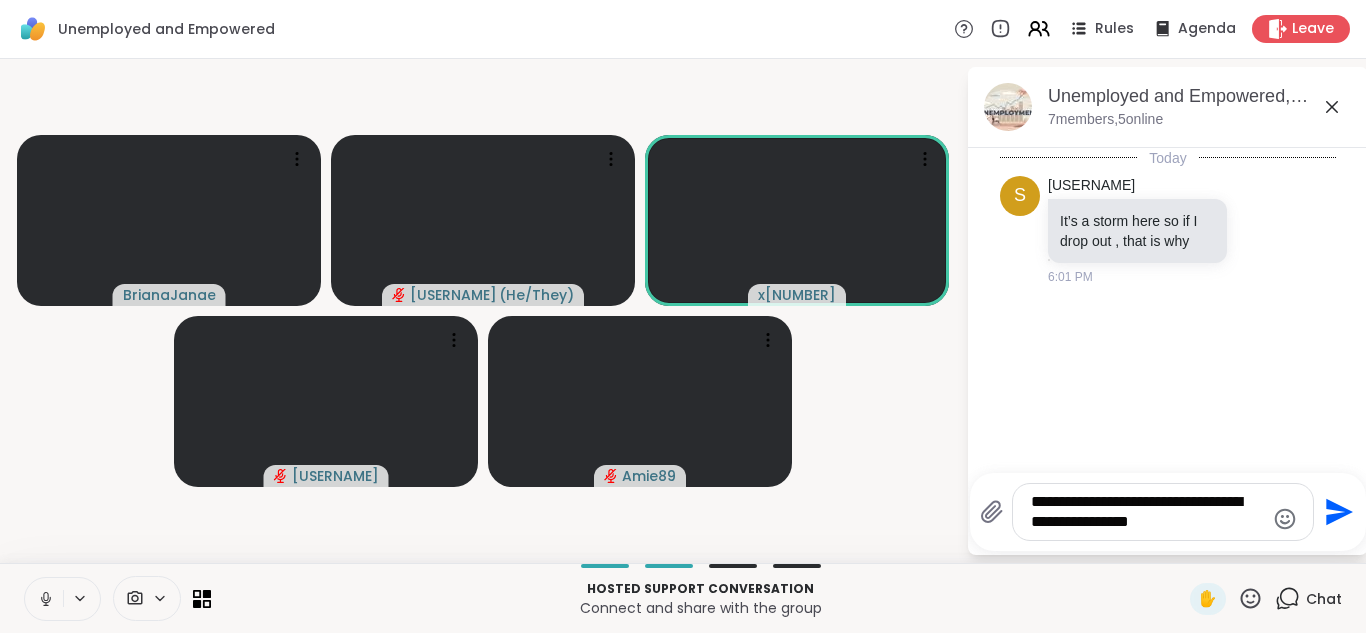 type on "**********" 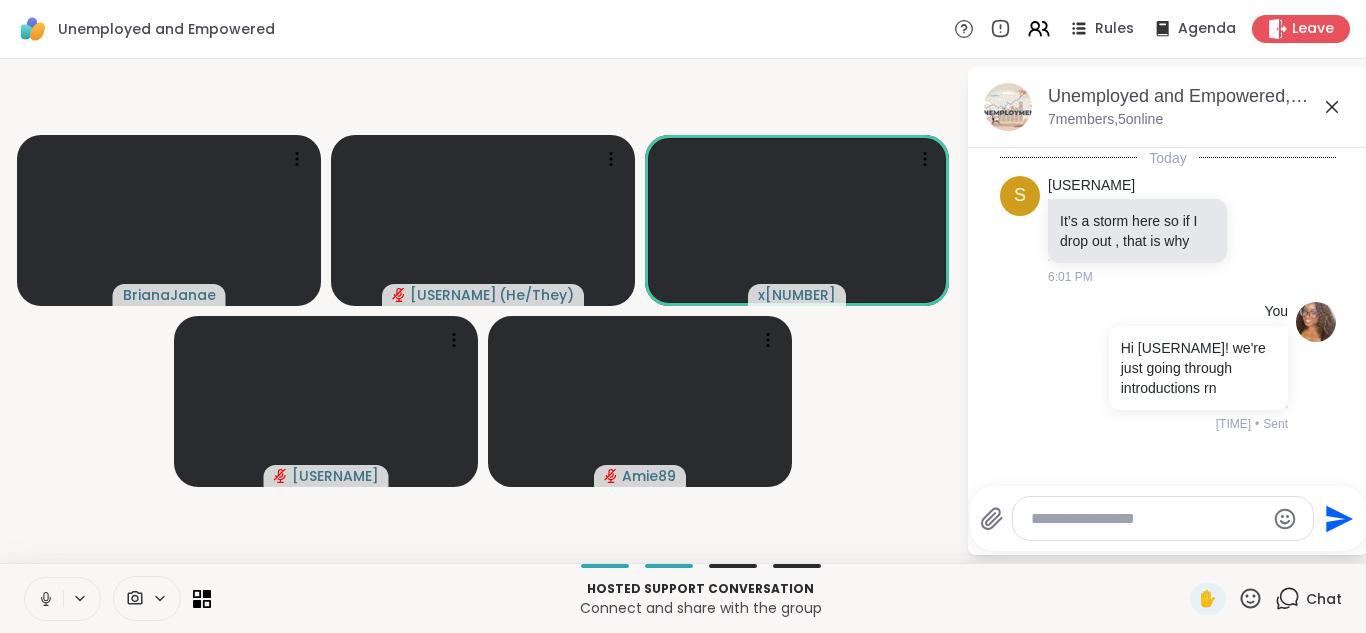 click 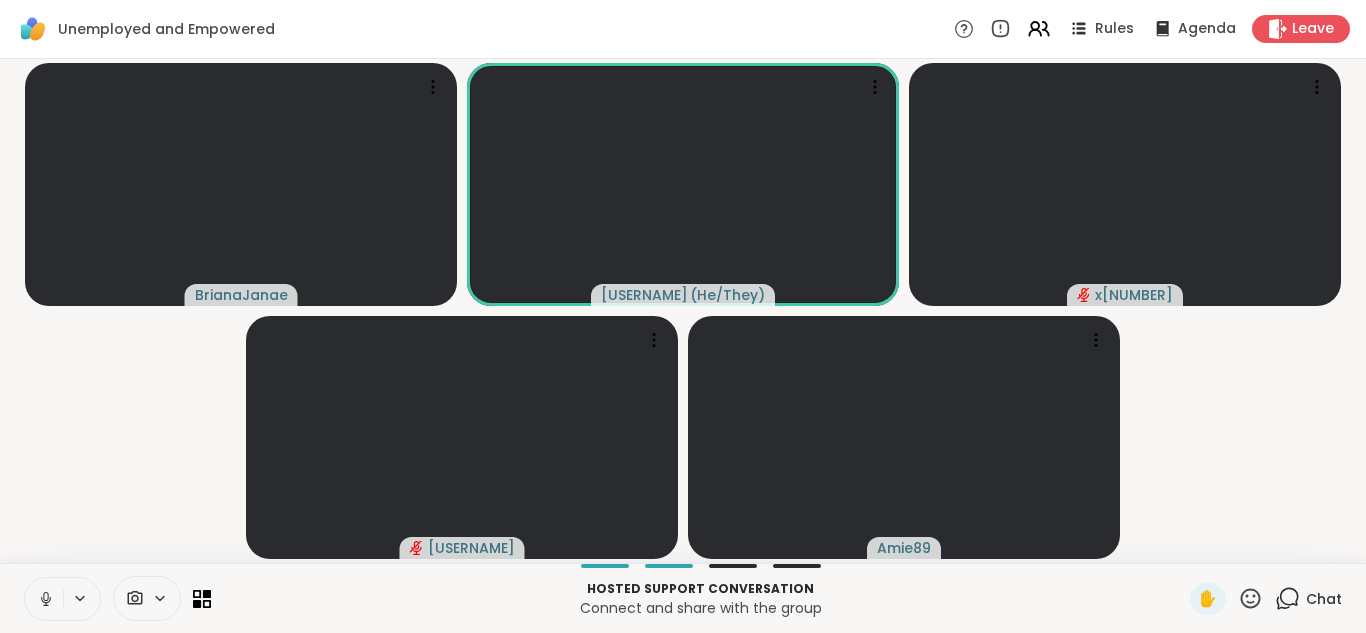 click 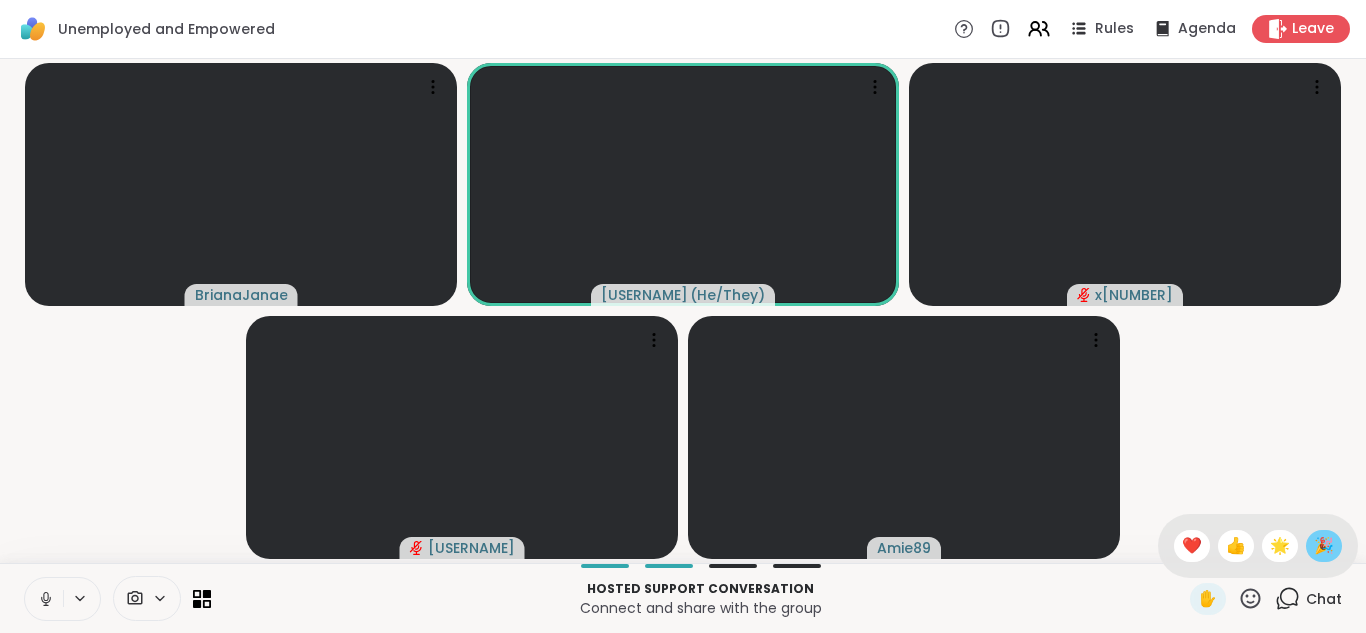 click on "🎉" at bounding box center (1324, 546) 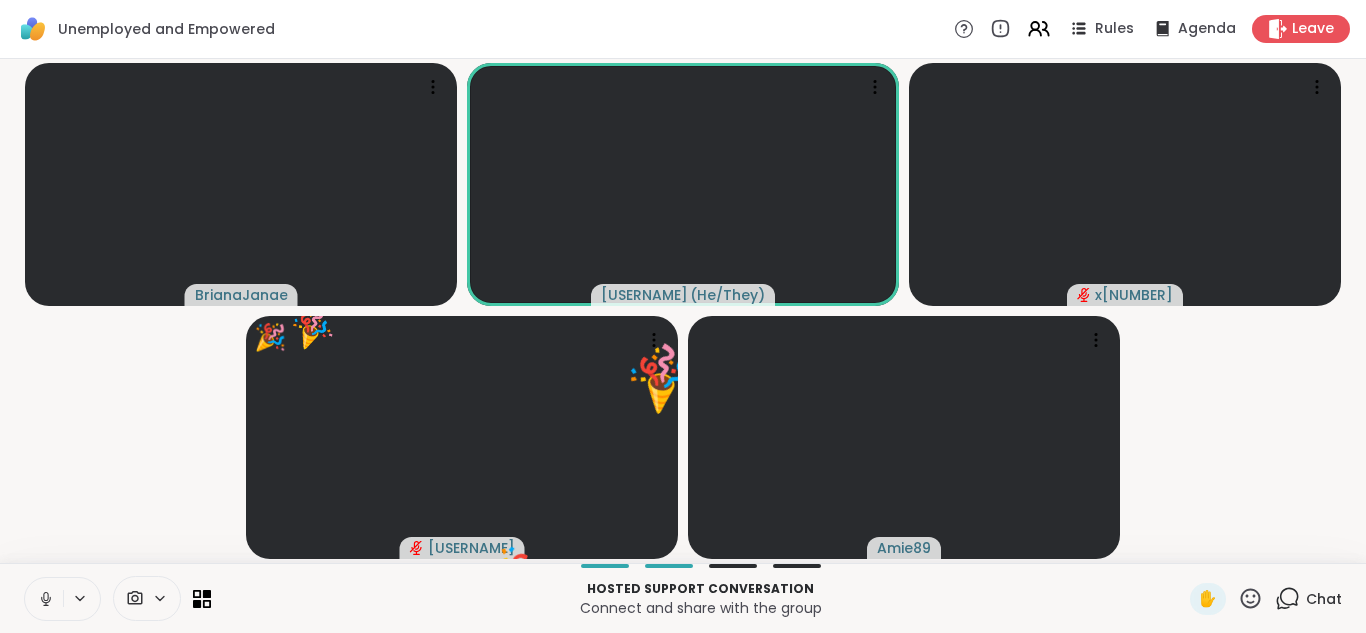 click 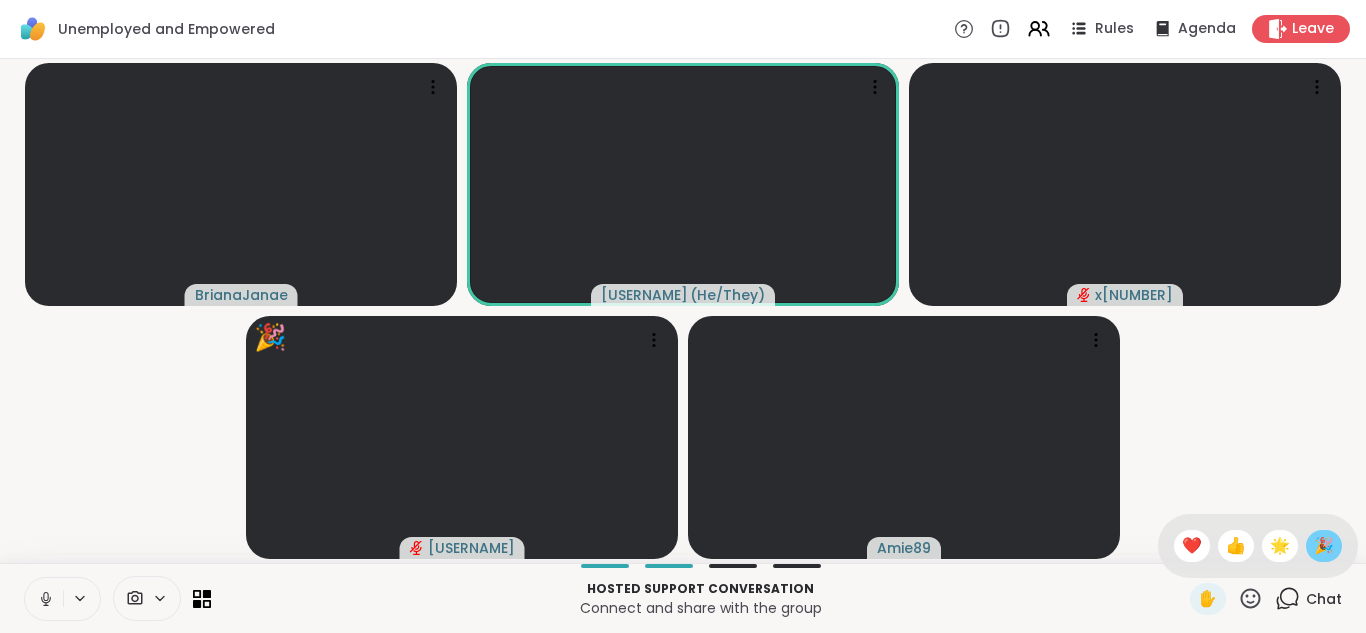 click on "🎉" at bounding box center [1324, 546] 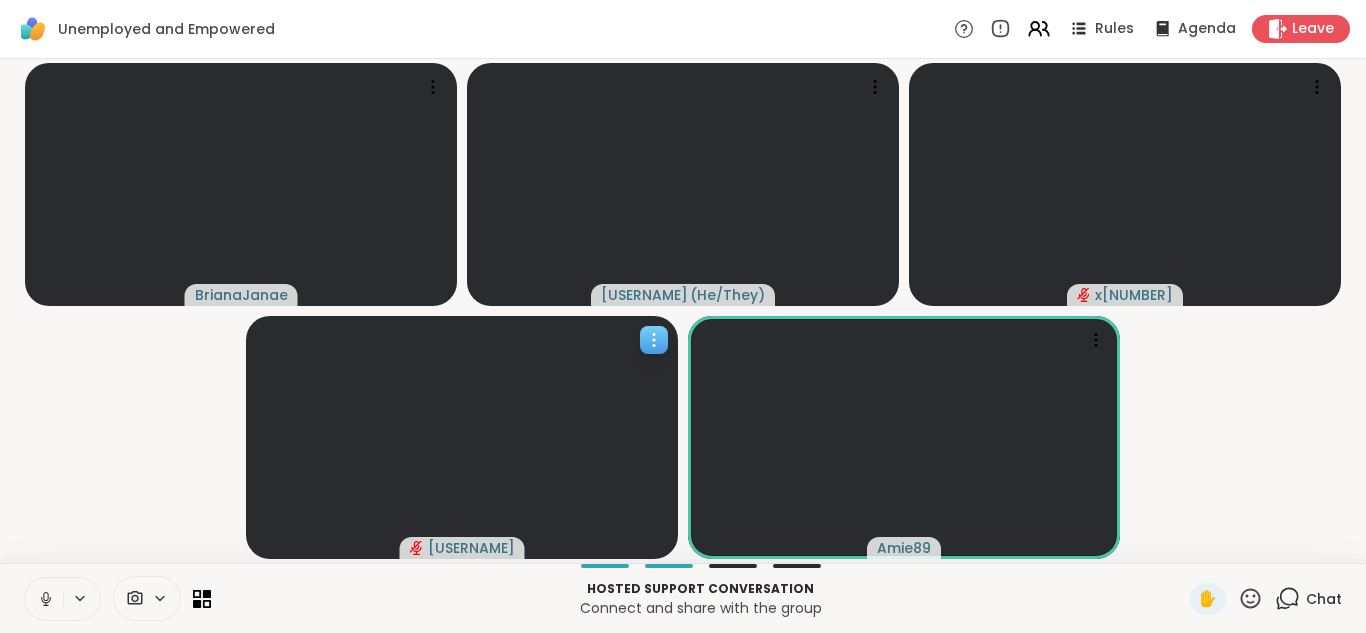 click 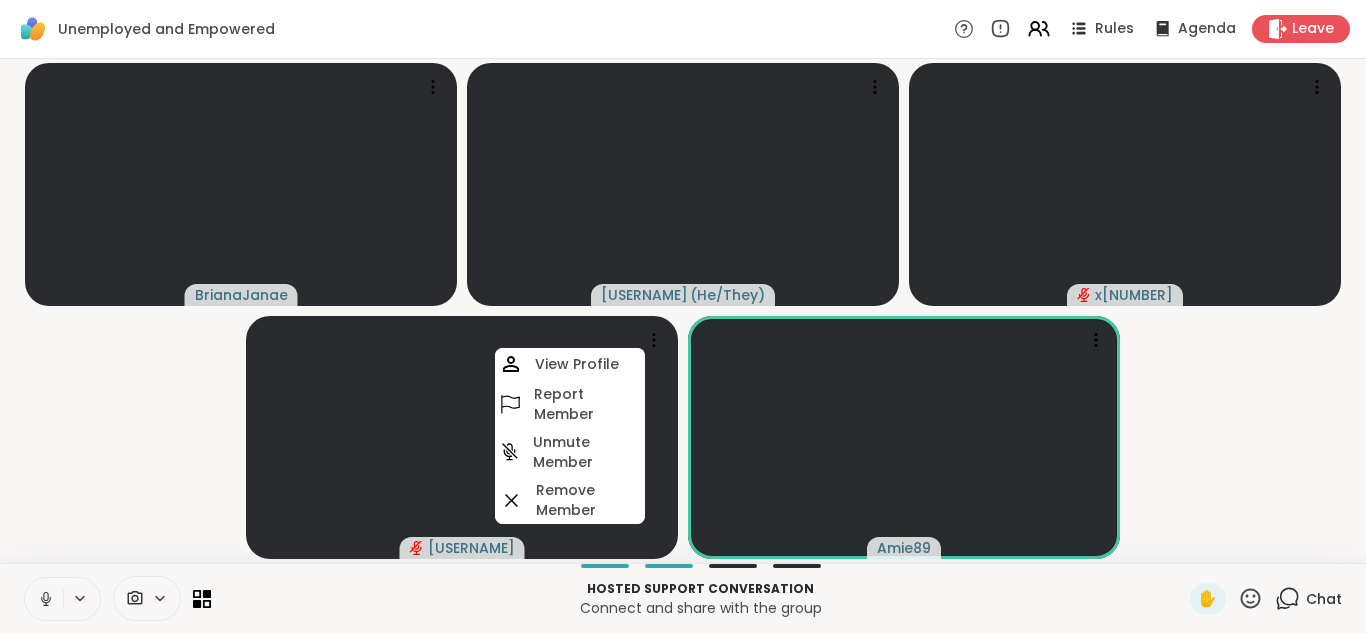 click on "[USERNAME] [USERNAME] ( [PRONOUNS] ) x[NUMBER] [USERNAME] View Profile Report Member Unmute Member Remove Member [USERNAME]" at bounding box center [683, 311] 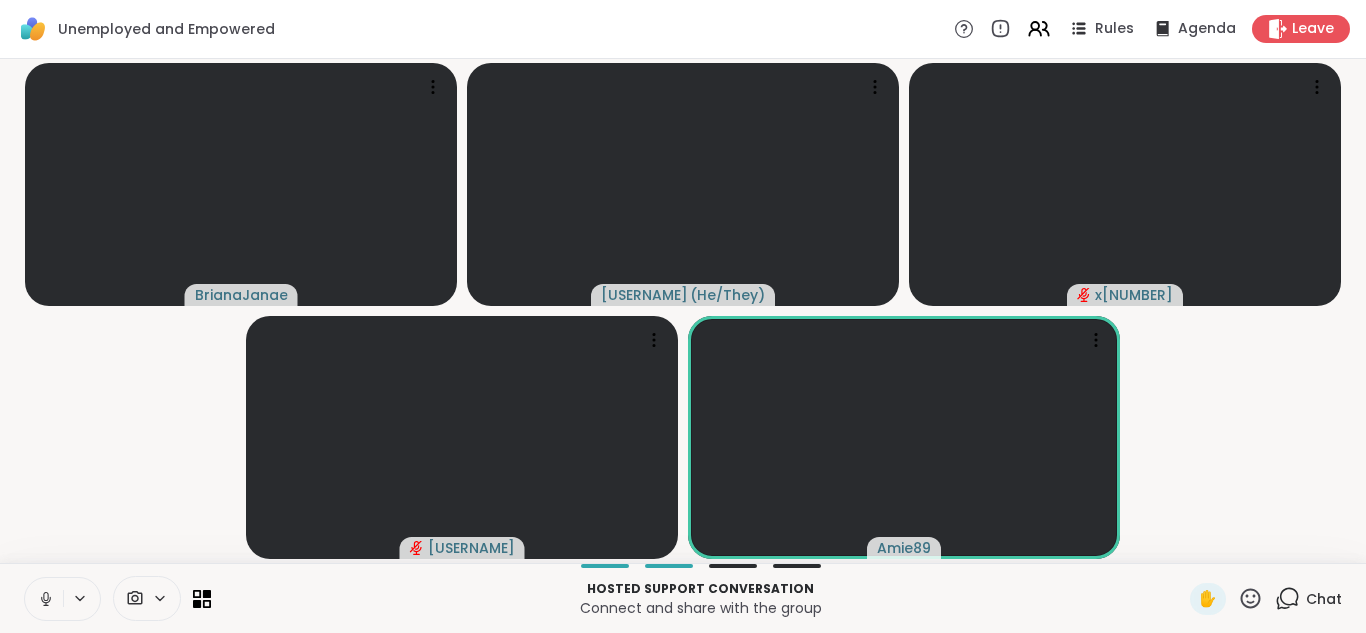 click 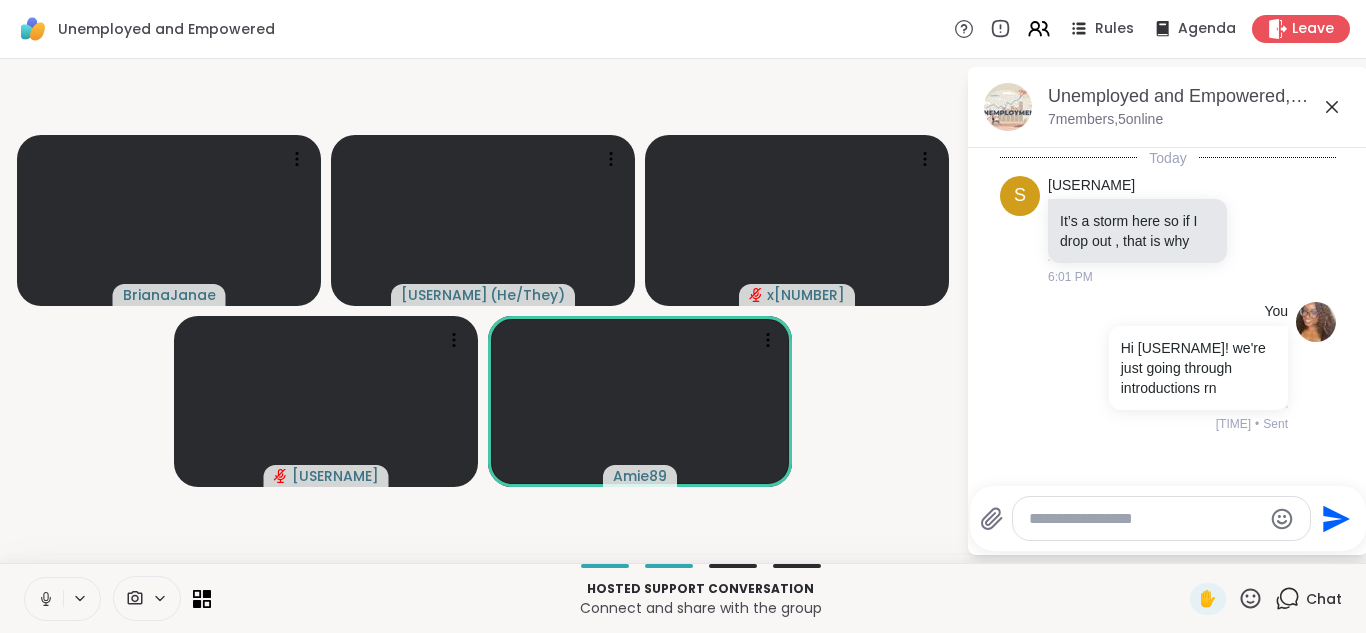 click 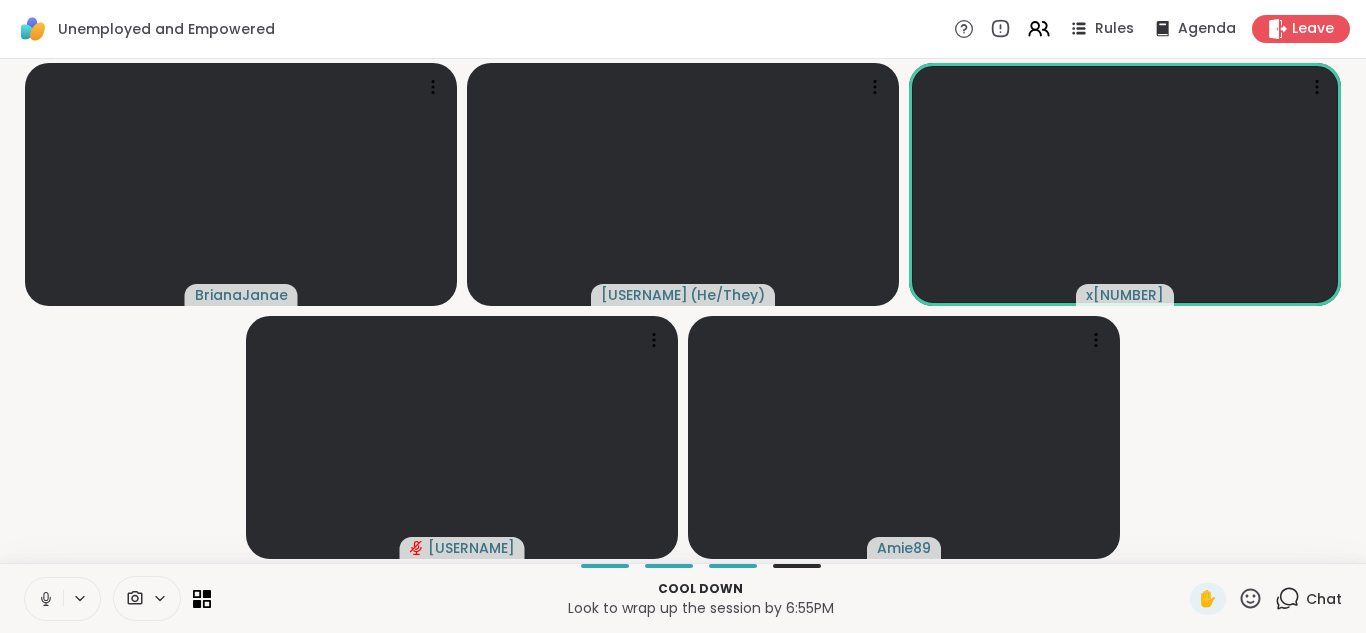 click on "Chat" at bounding box center (1324, 599) 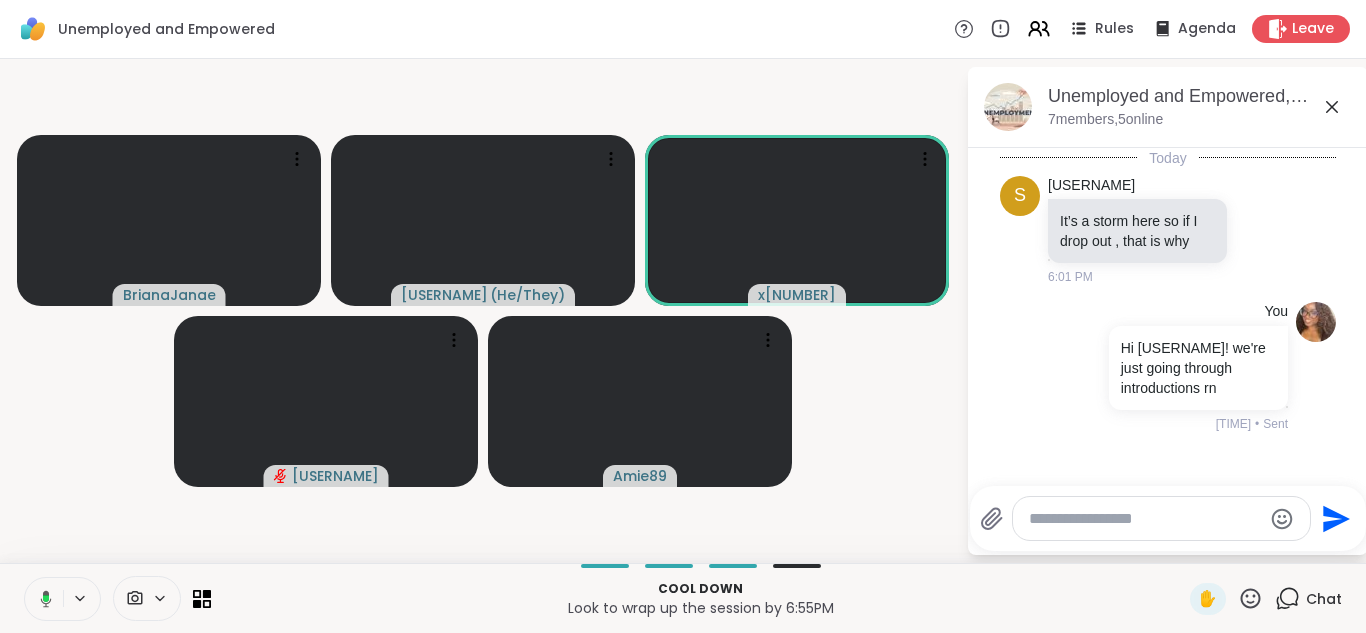 click at bounding box center [1145, 519] 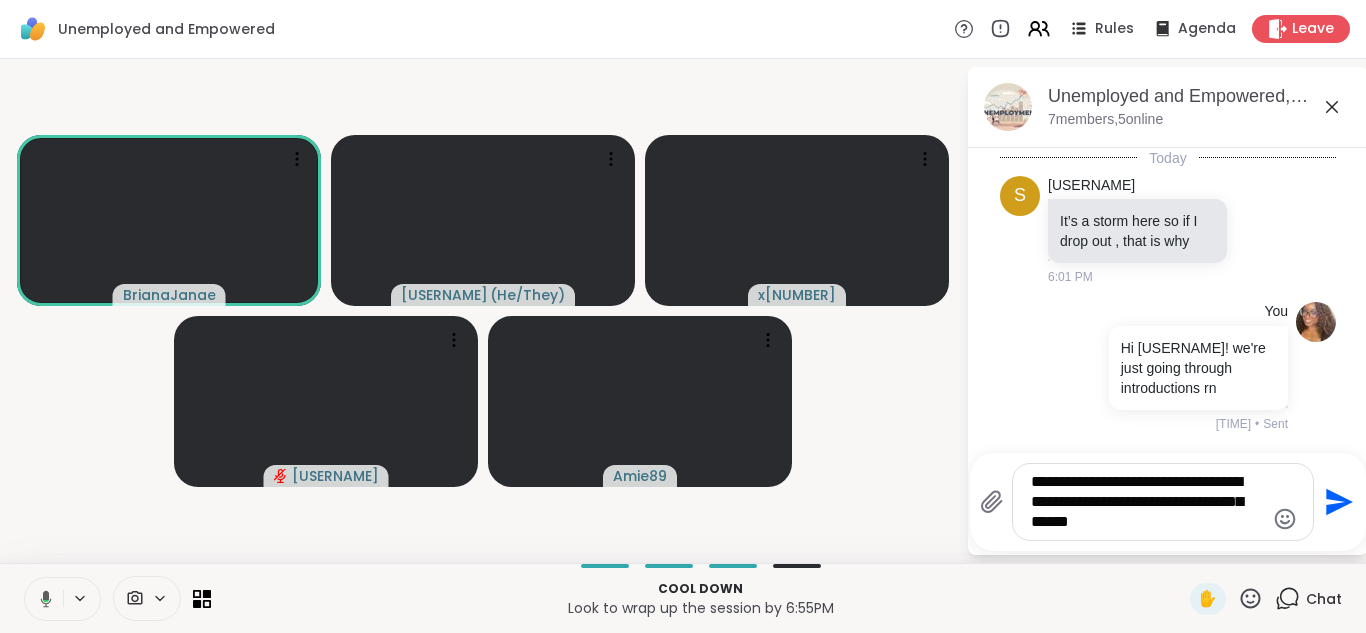 type on "**********" 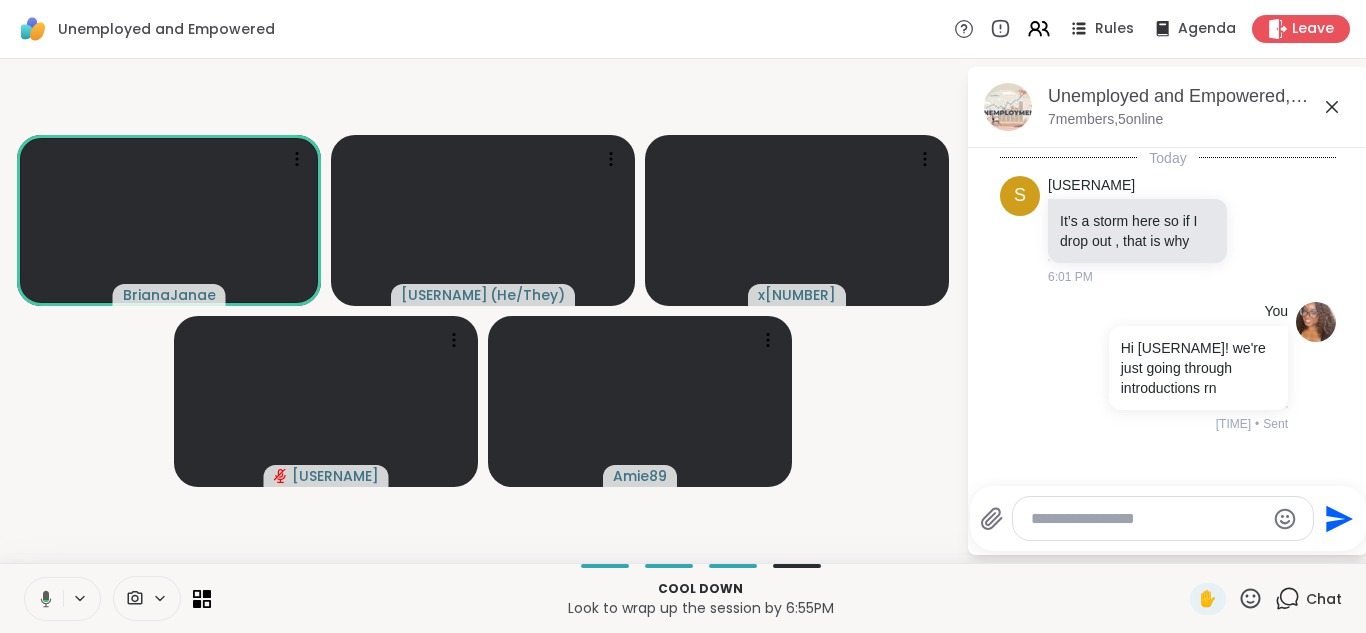 scroll, scrollTop: 134, scrollLeft: 0, axis: vertical 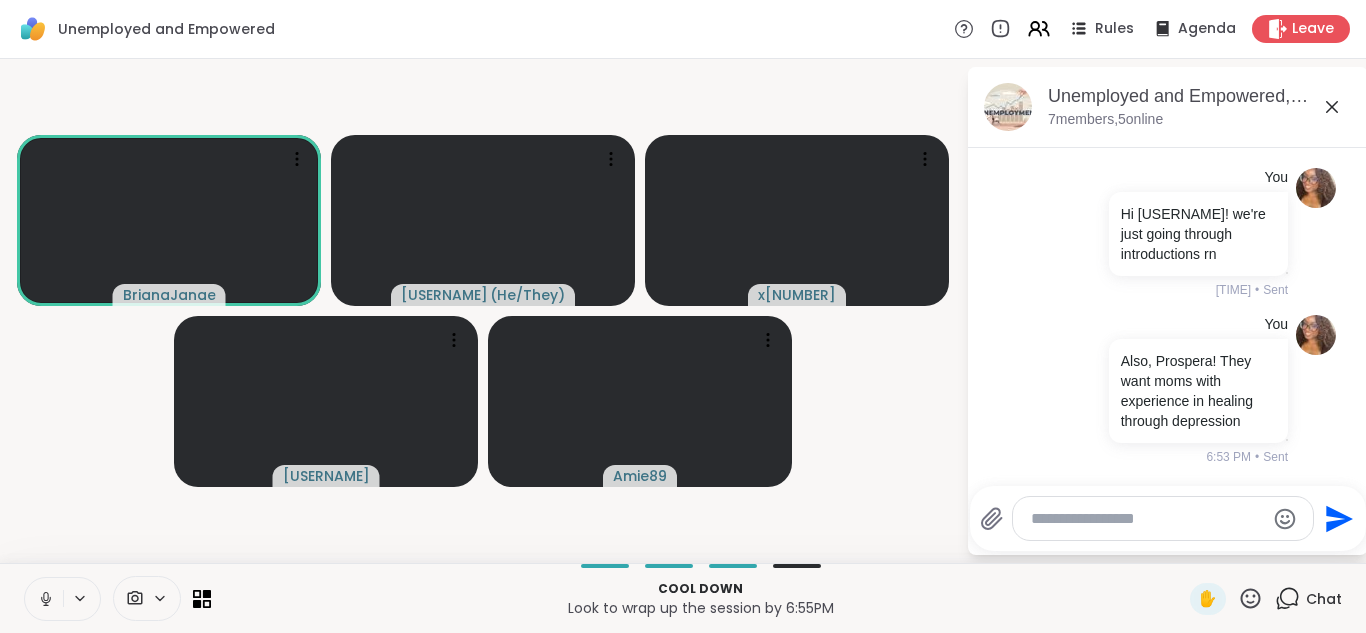 click 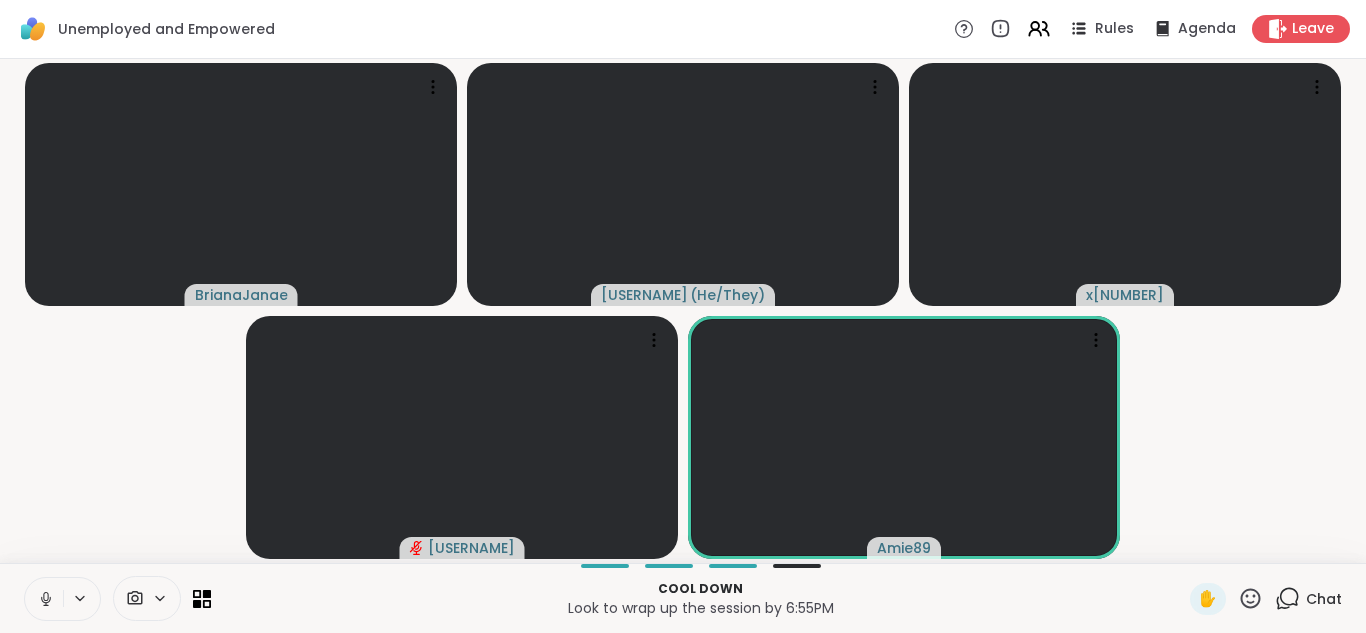 click 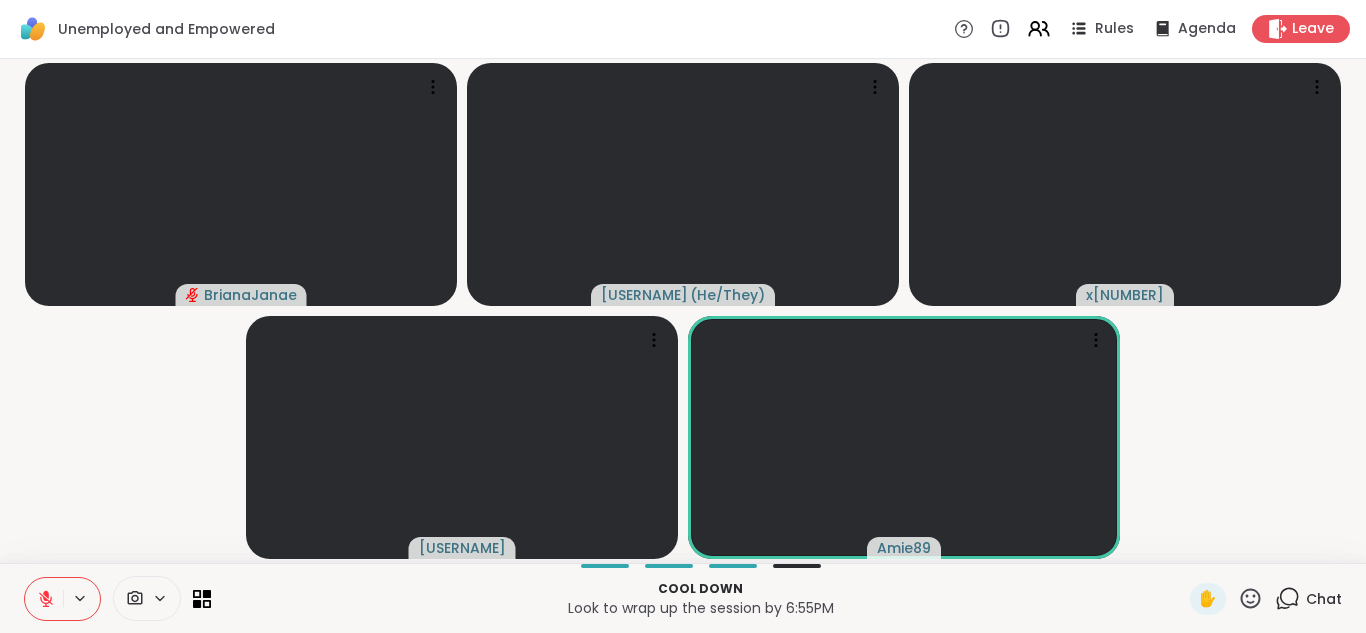 click 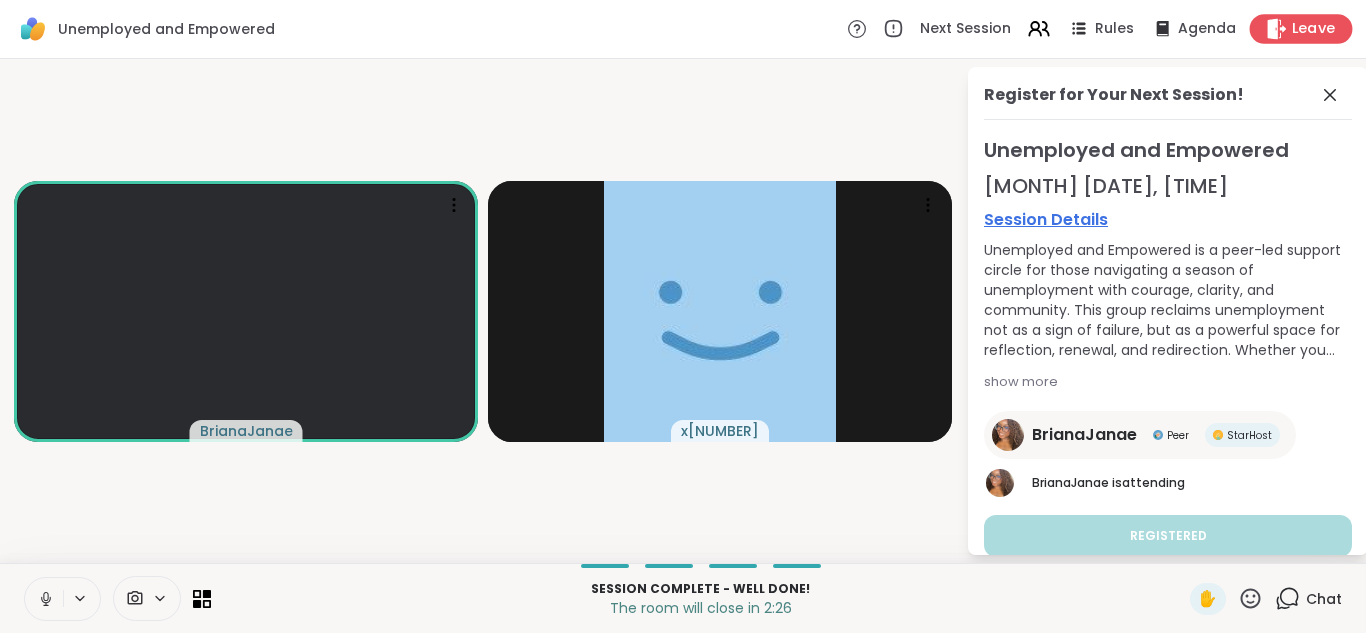 click on "Leave" at bounding box center (1314, 29) 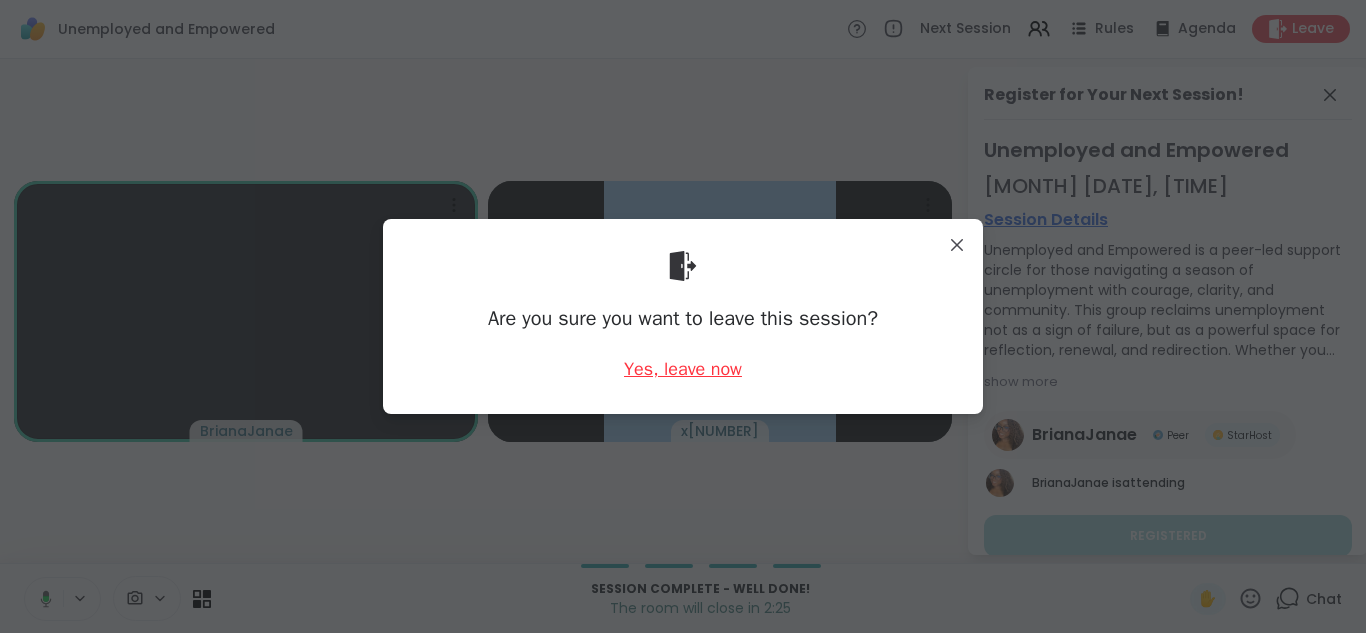 click on "Yes, leave now" at bounding box center [683, 369] 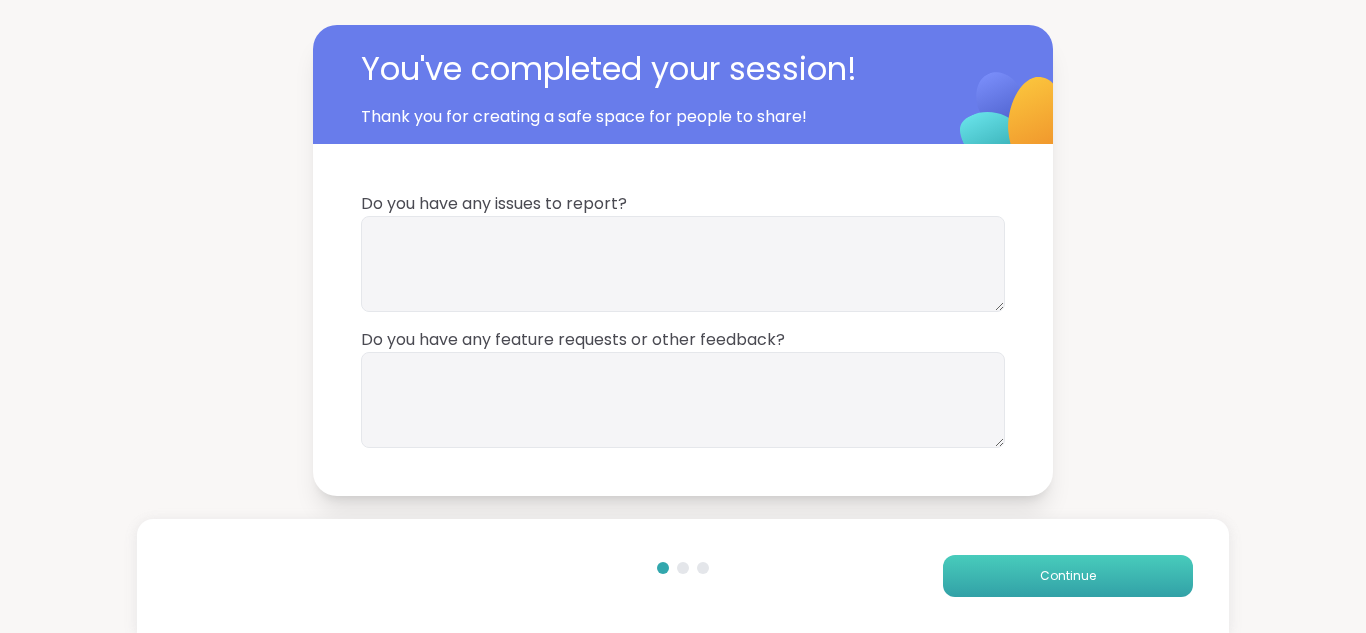click on "Continue" at bounding box center (1068, 576) 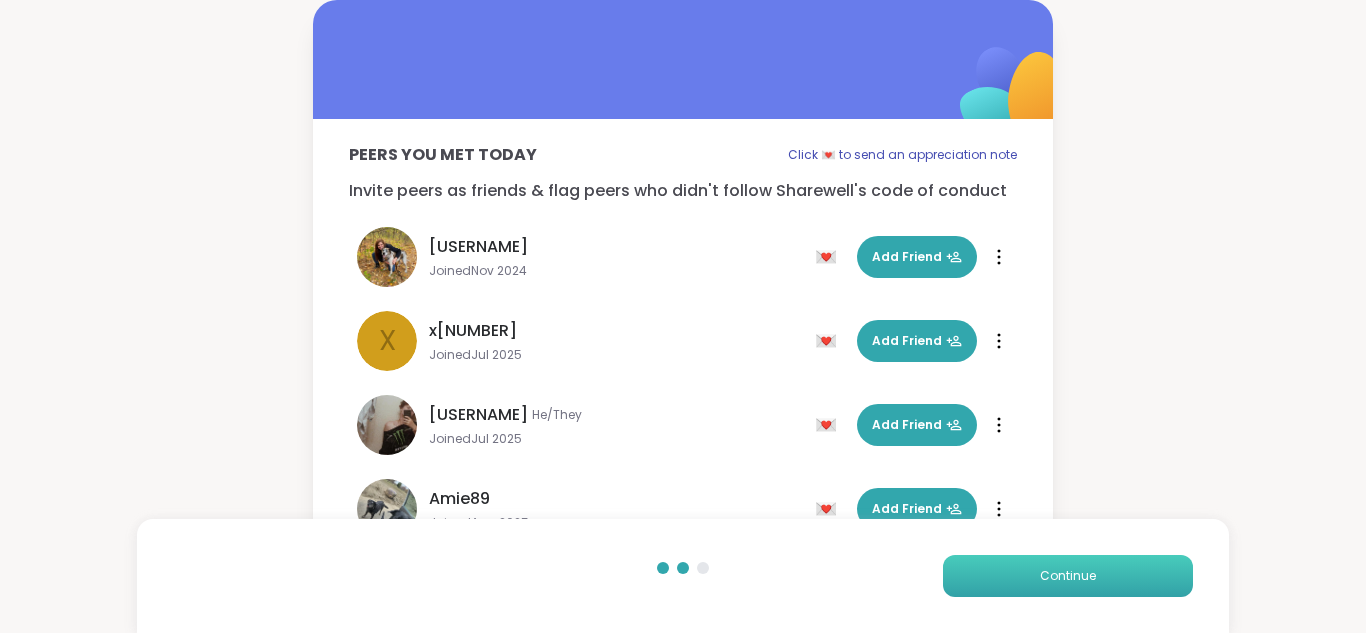 click on "Continue" at bounding box center (1068, 576) 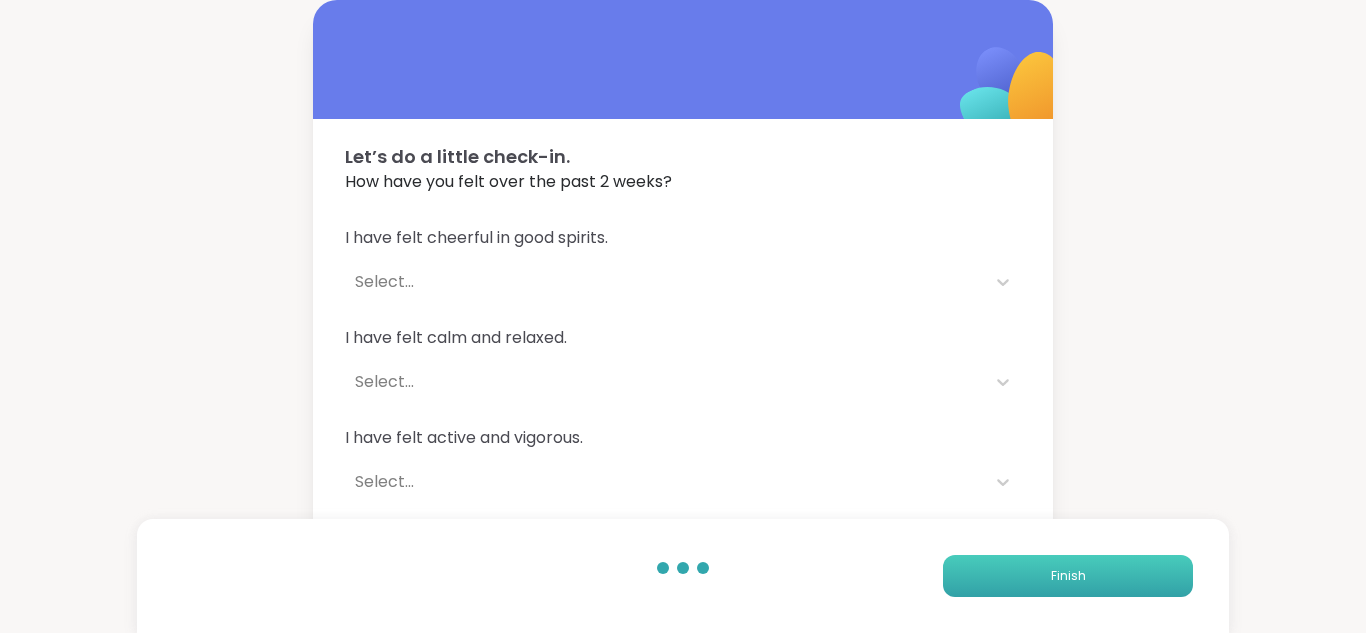 click on "Finish" at bounding box center (1068, 576) 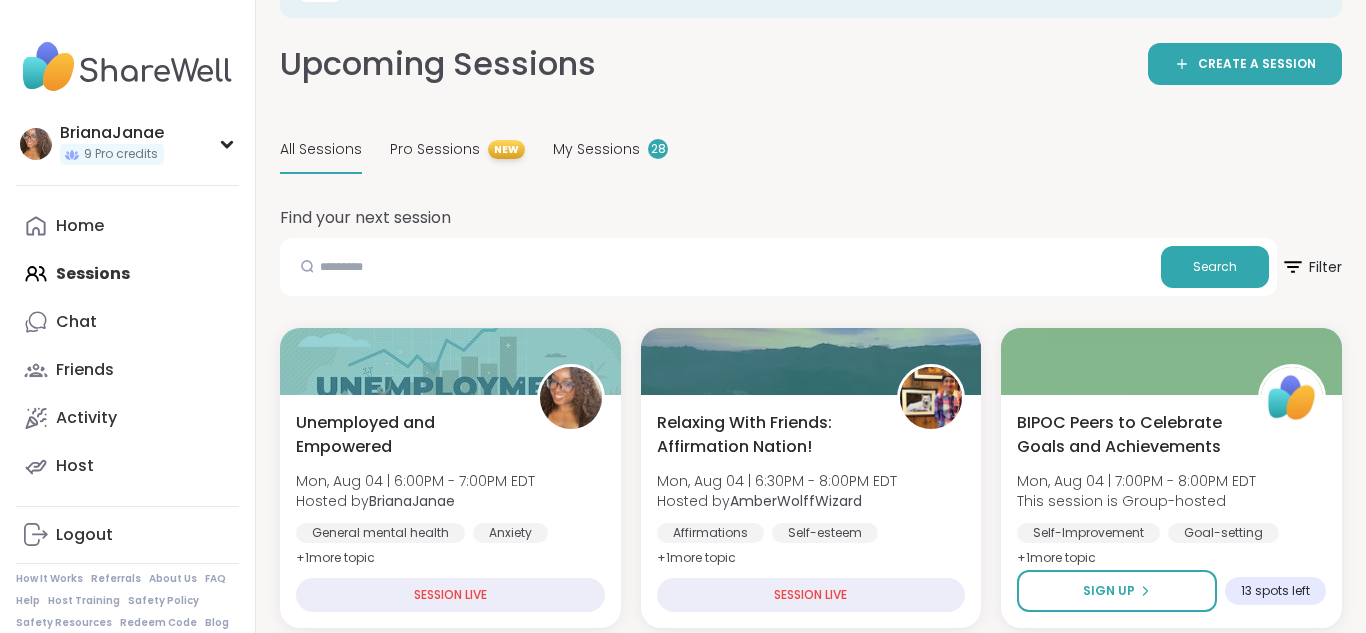 scroll, scrollTop: 0, scrollLeft: 0, axis: both 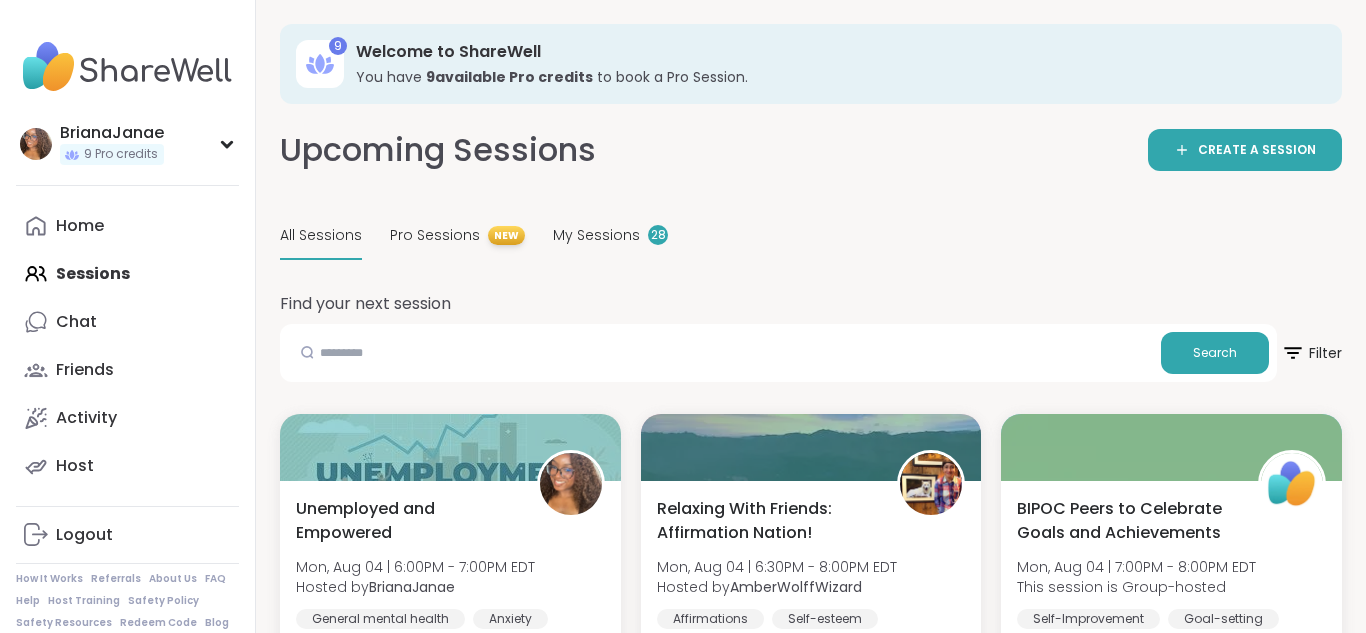 click on "All Sessions" at bounding box center (321, 235) 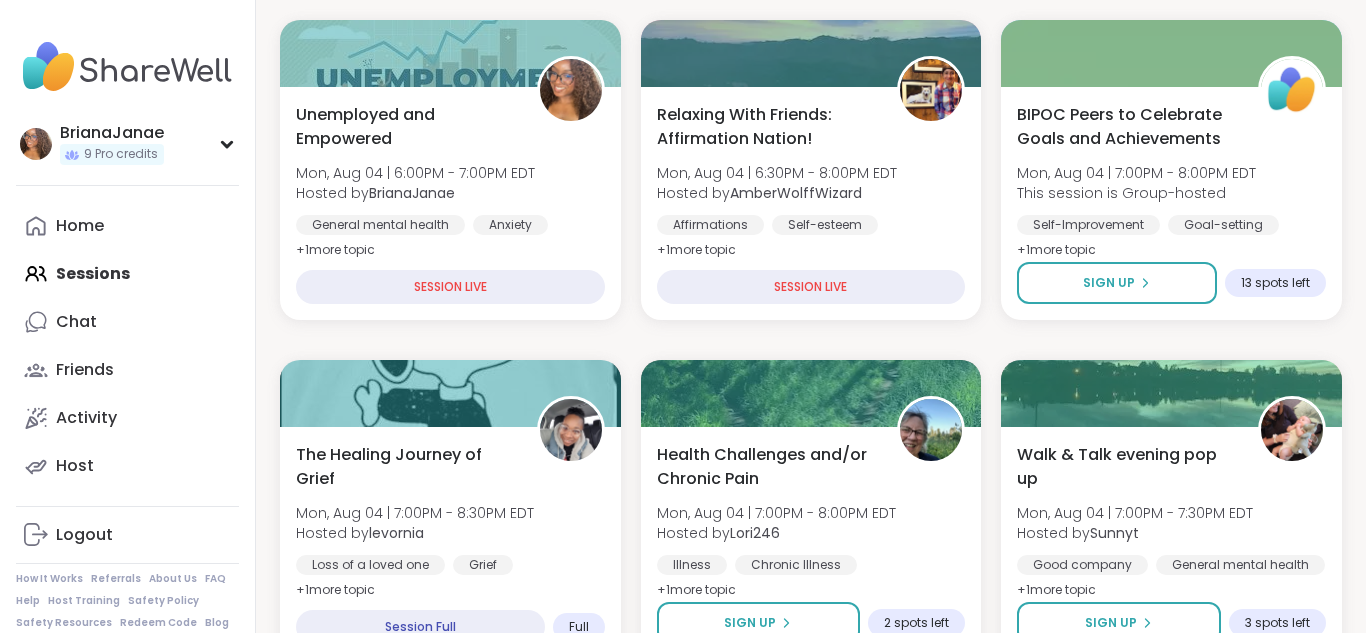 scroll, scrollTop: 399, scrollLeft: 0, axis: vertical 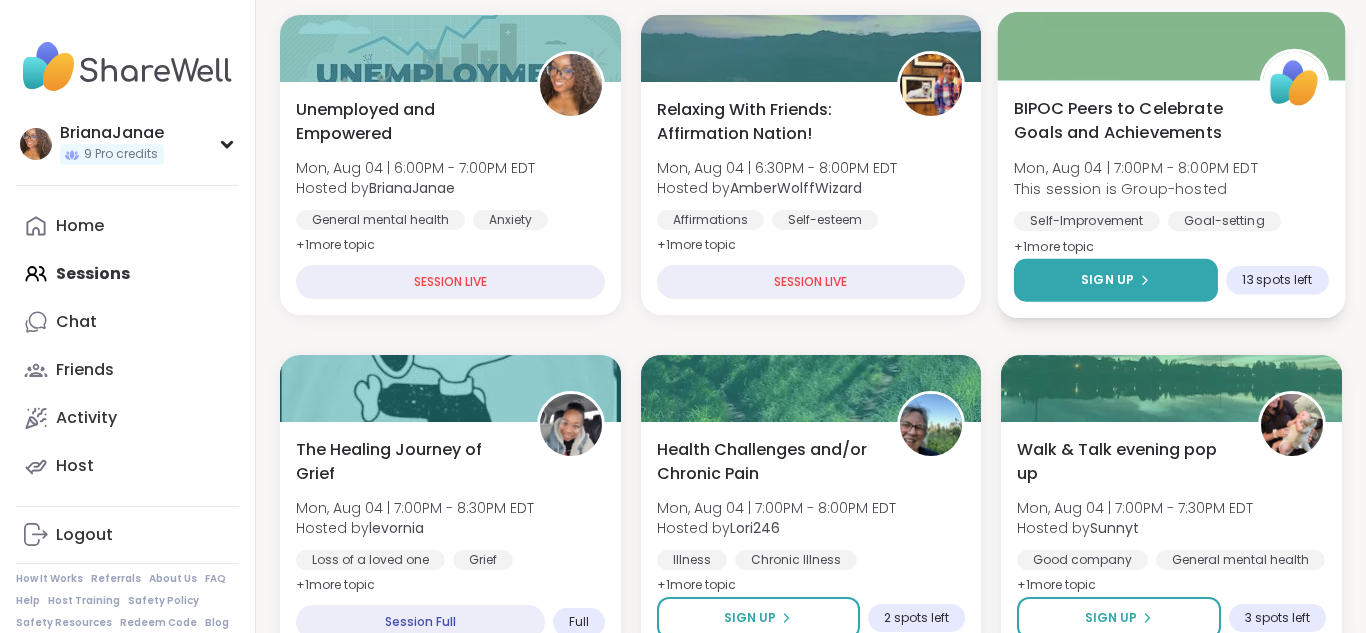 click on "Sign Up" at bounding box center (1116, 280) 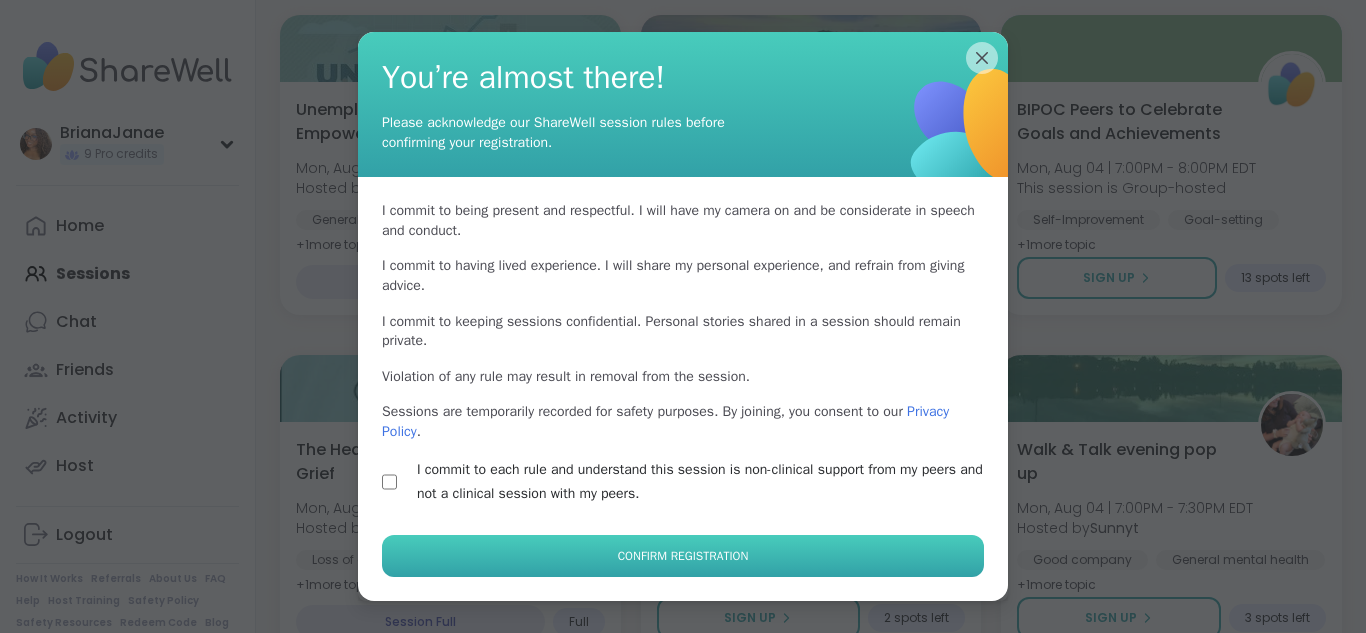 click on "Confirm Registration" at bounding box center (683, 556) 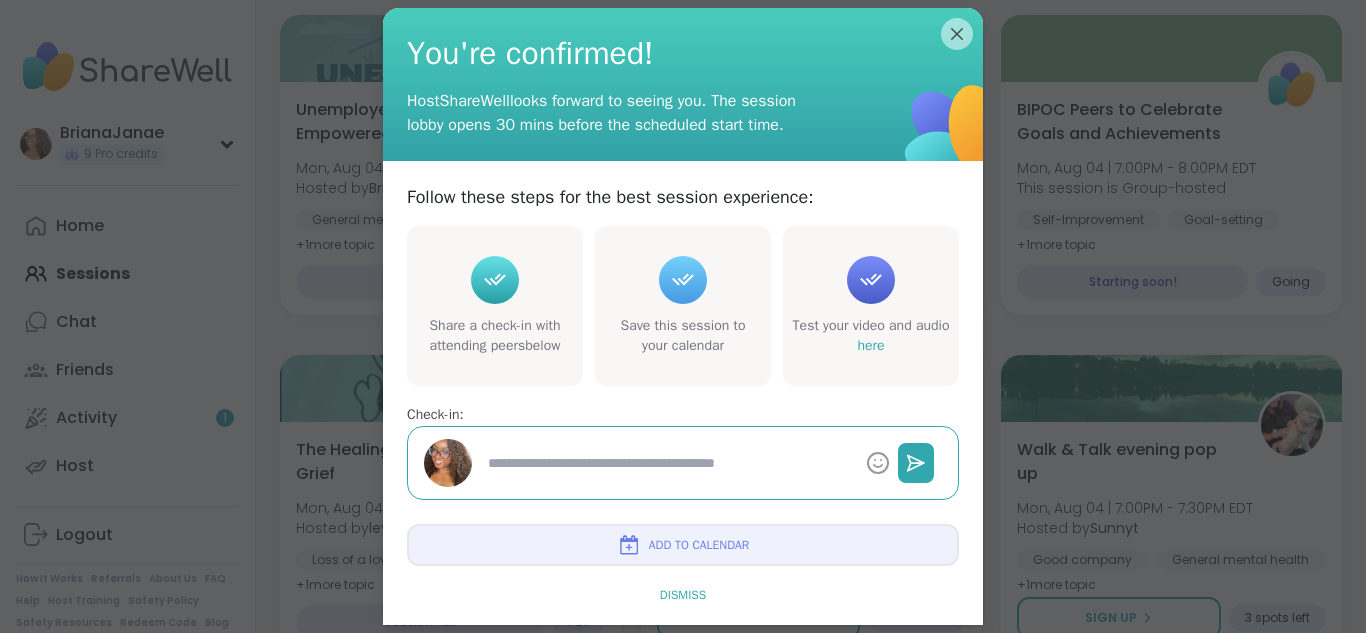 click on "Dismiss" at bounding box center (683, 595) 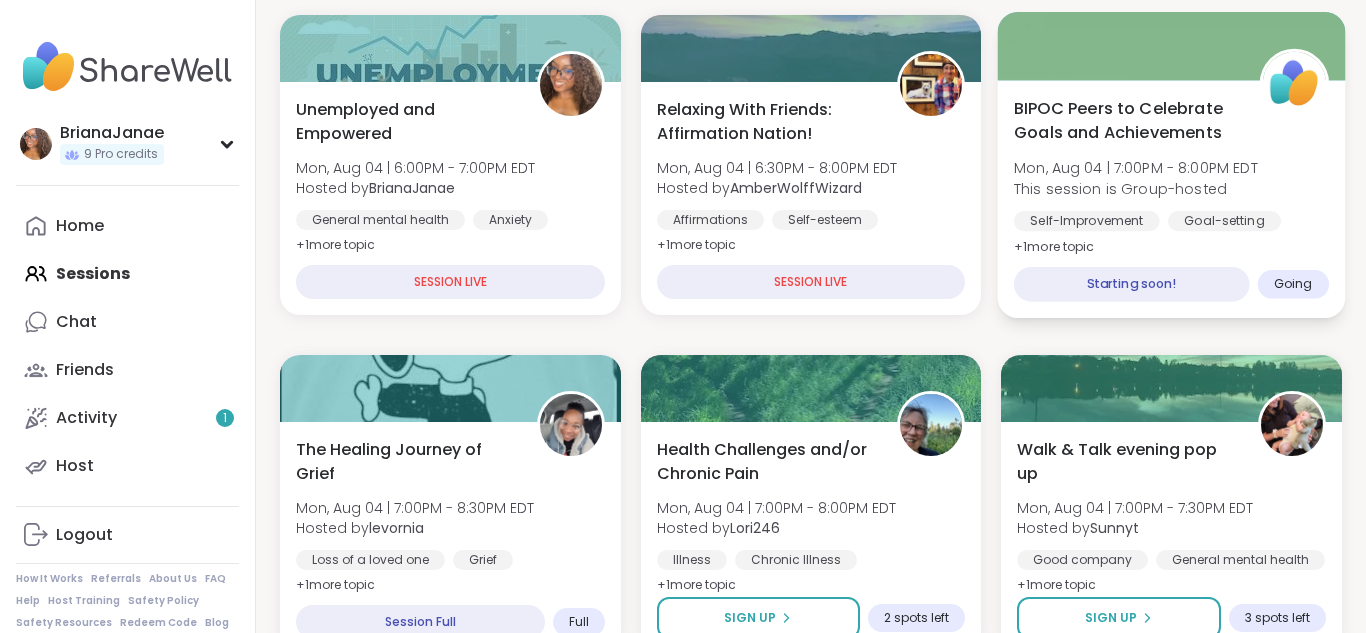 click on "BIPOC Peers to Celebrate Goals and Achievements [DAY], [MONTH] [DATE] | [TIME] - [TIME] [TIMEZONE] This session is Group-hosted Self-Improvement Goal-setting BIPOC Support + 1  more topic" at bounding box center (1171, 177) 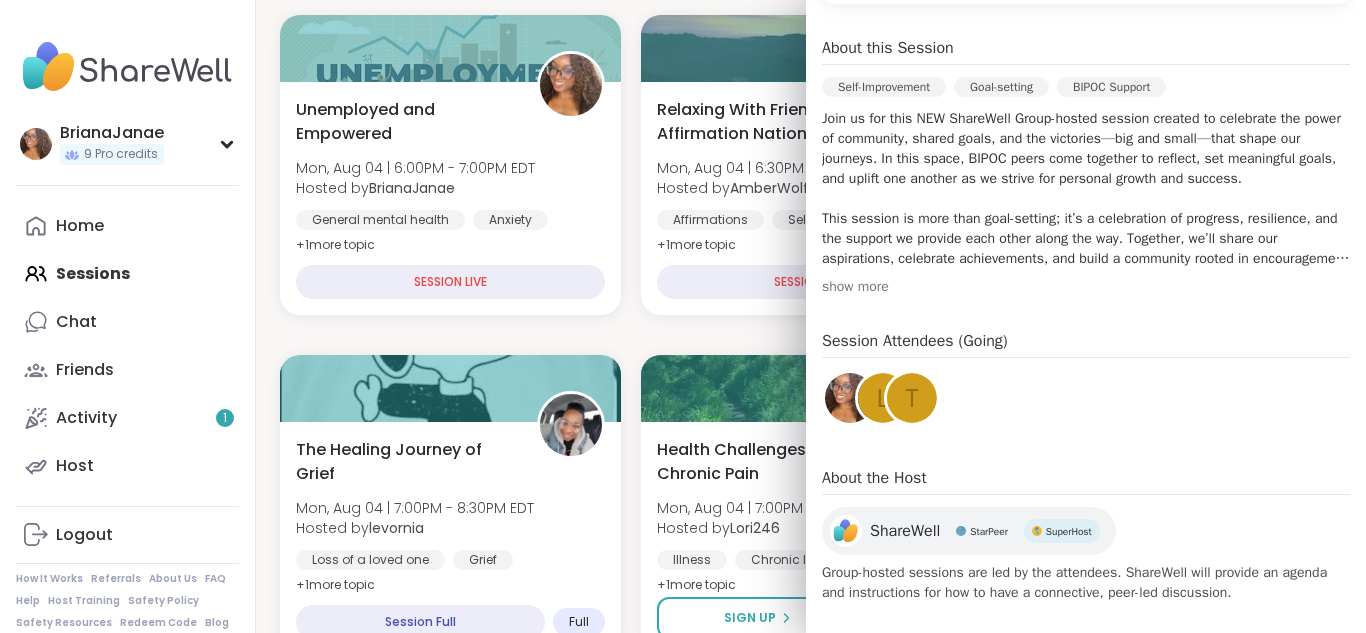 scroll, scrollTop: 568, scrollLeft: 0, axis: vertical 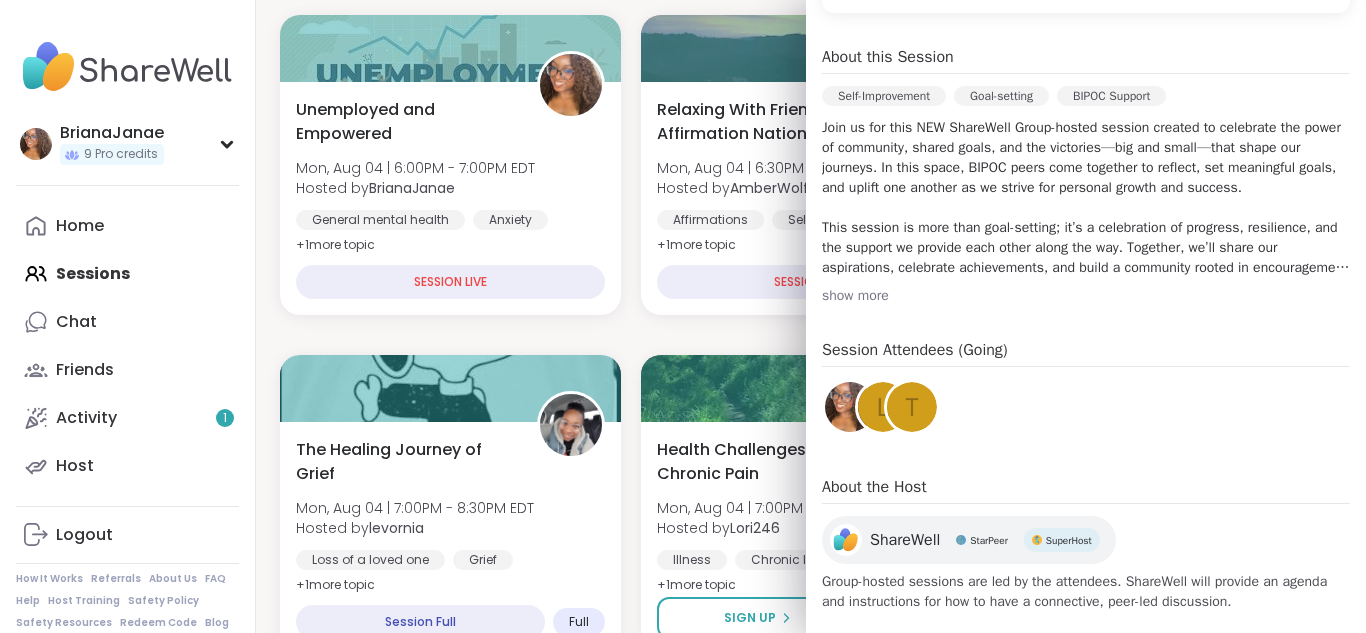 click on "show more" at bounding box center [1086, 296] 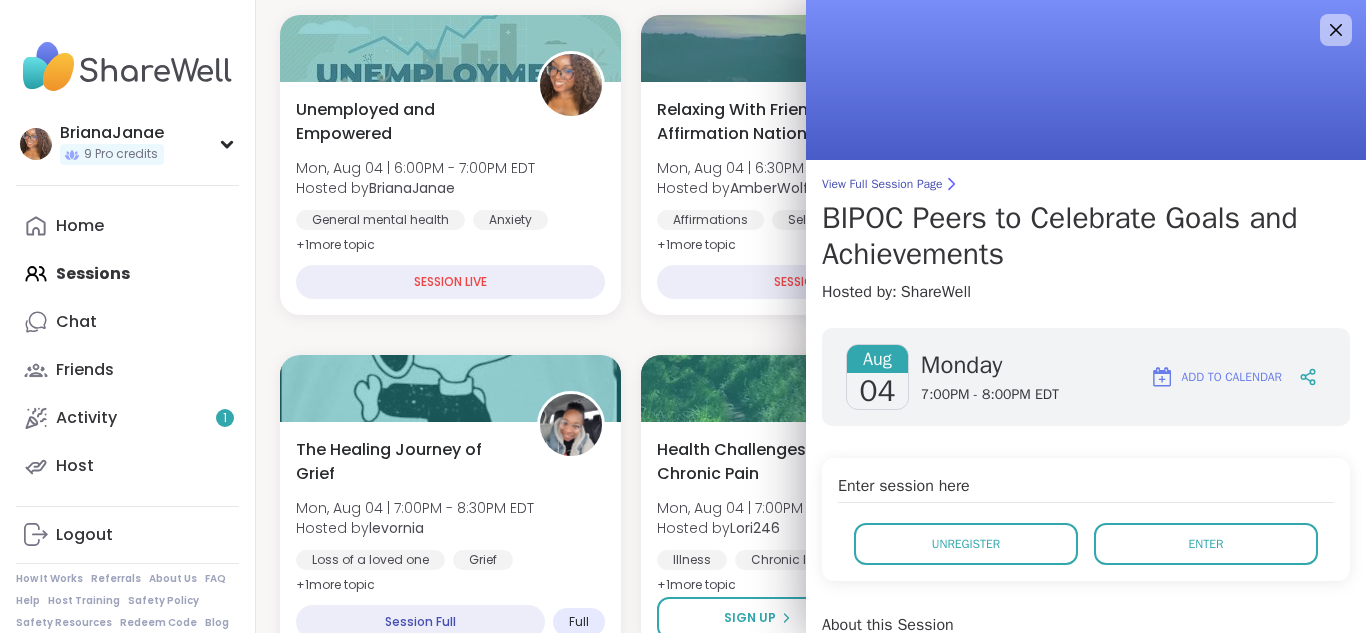 scroll, scrollTop: 1, scrollLeft: 0, axis: vertical 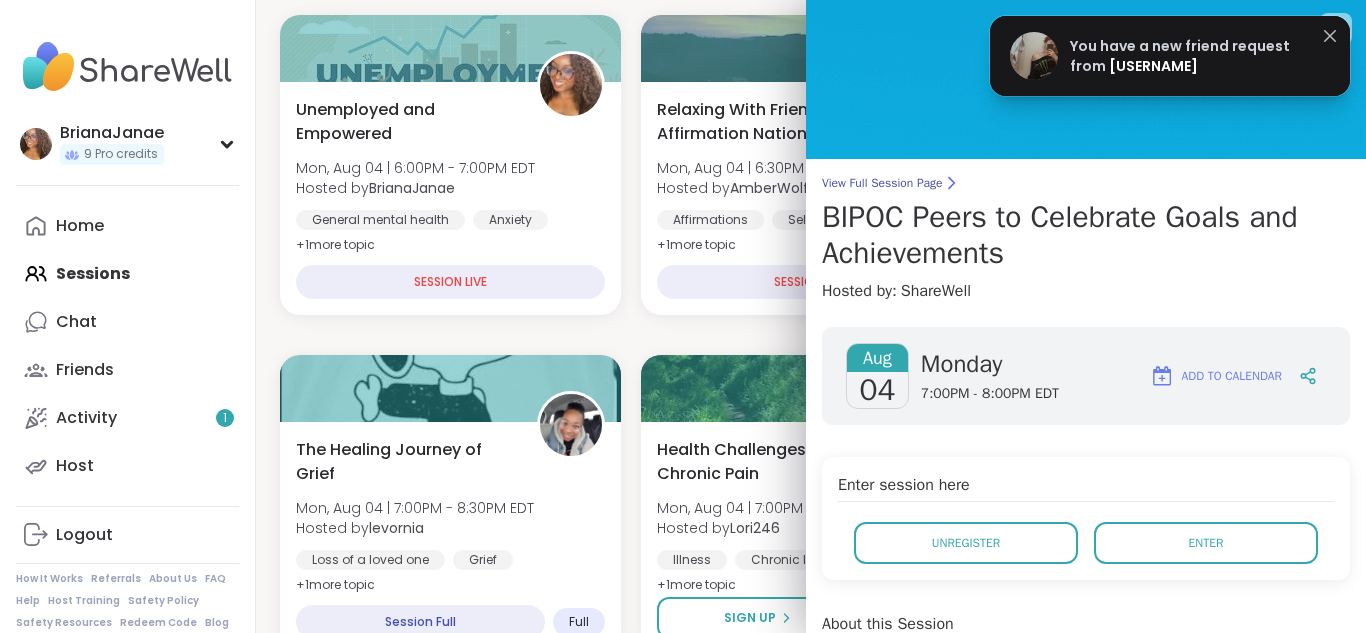 click 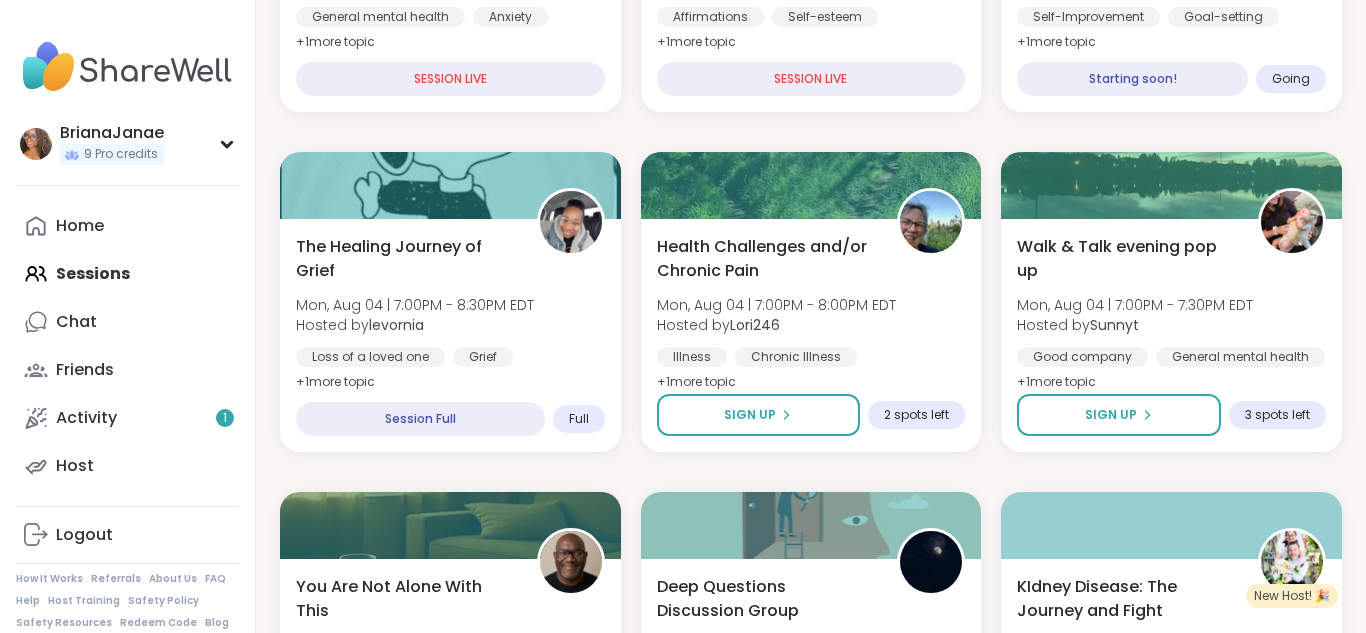 scroll, scrollTop: 604, scrollLeft: 0, axis: vertical 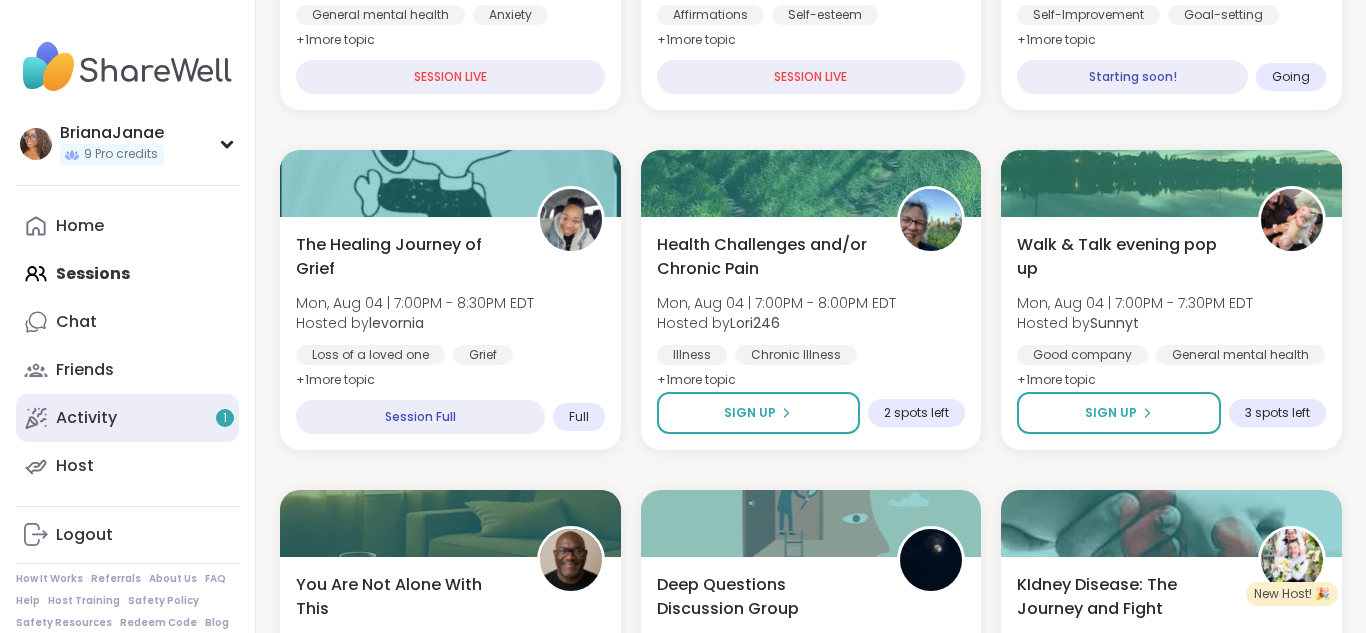click on "Activity 1" at bounding box center [127, 418] 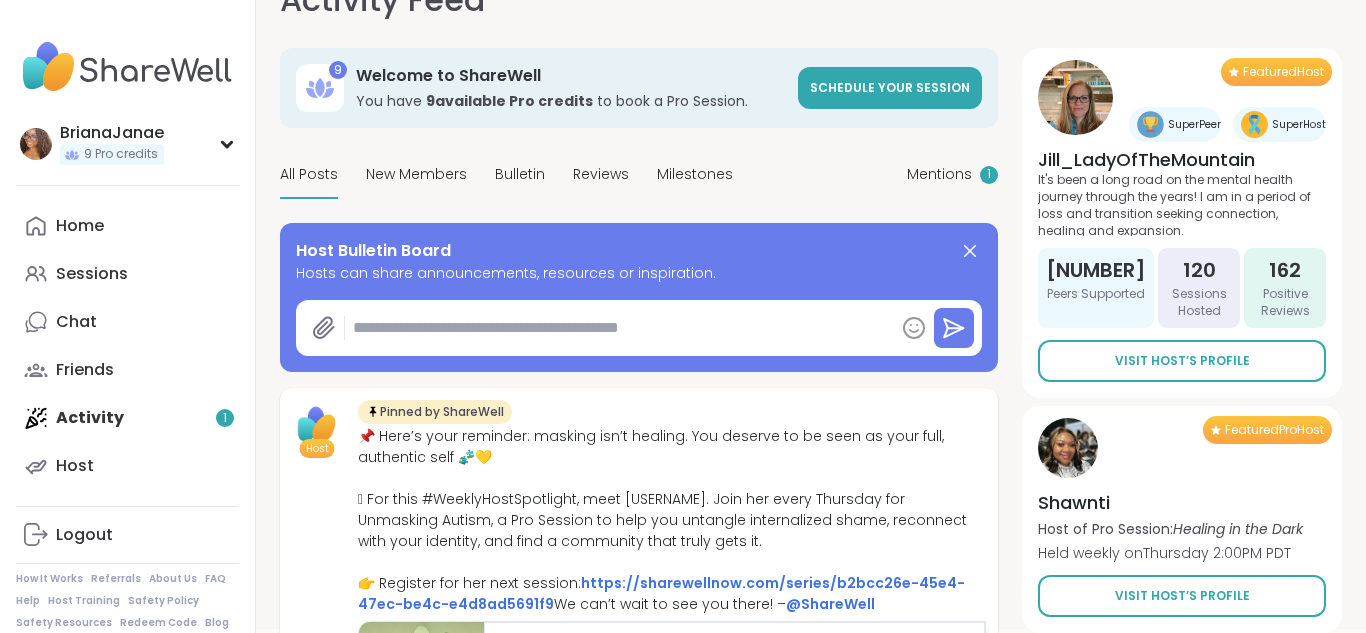 scroll, scrollTop: 50, scrollLeft: 0, axis: vertical 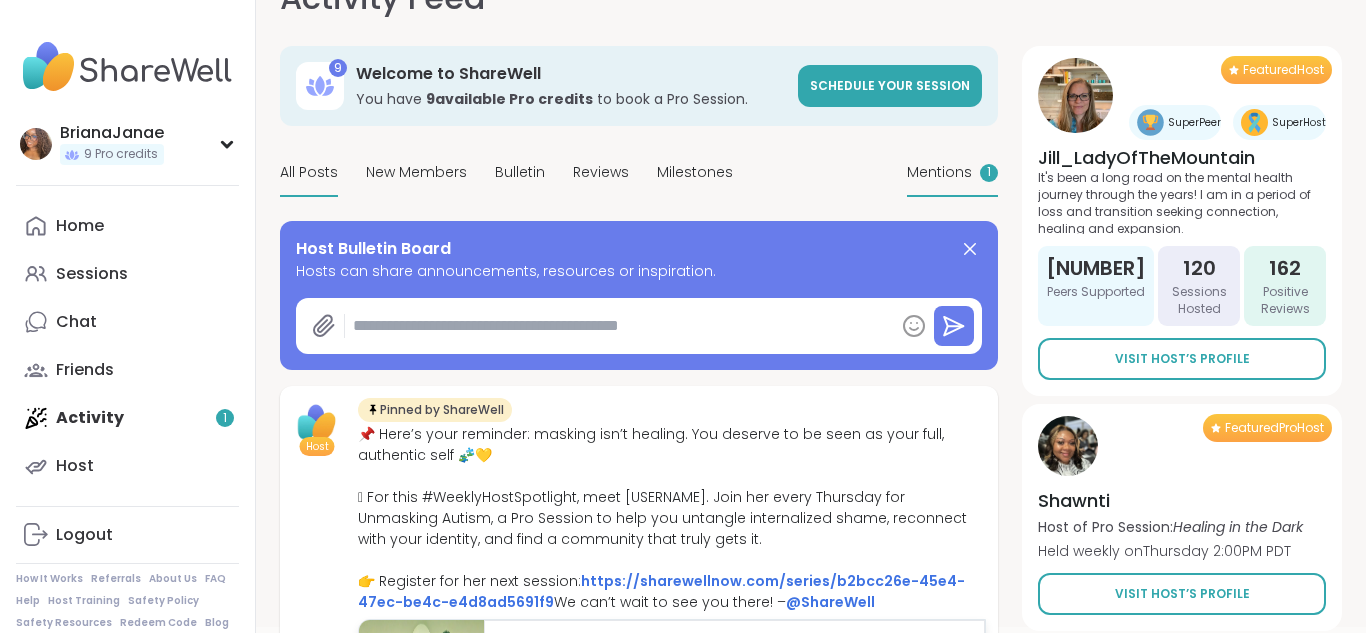 click on "Mentions 1" at bounding box center (952, 173) 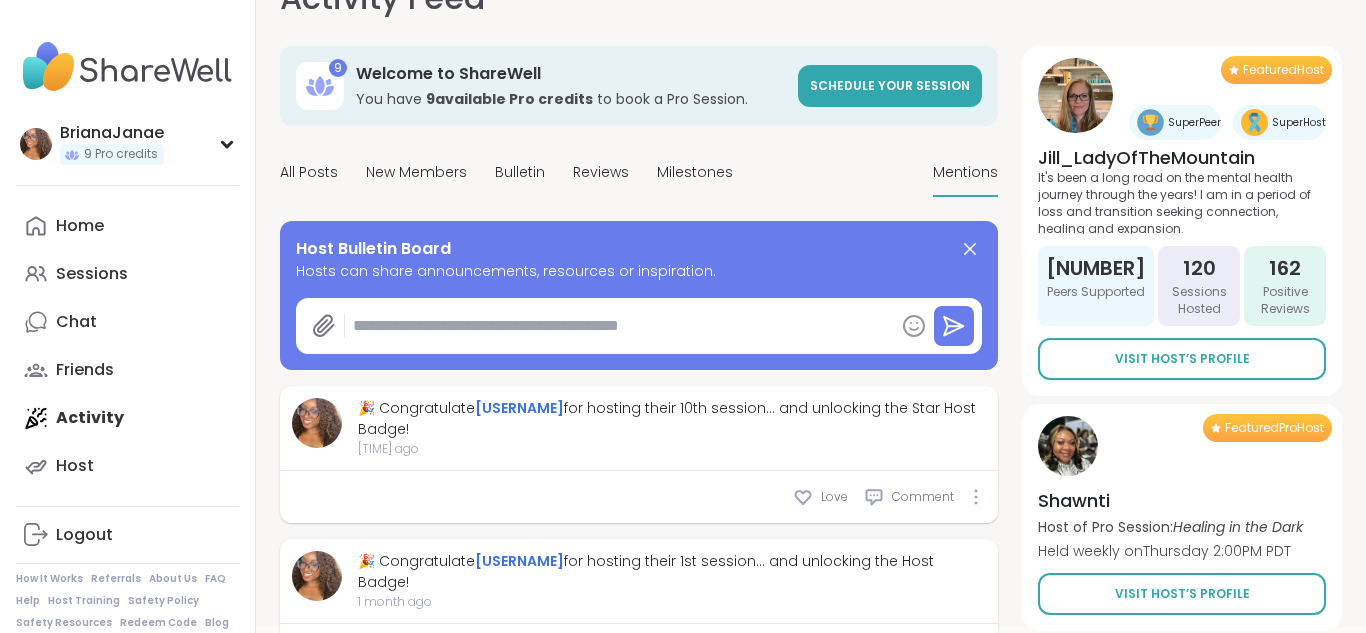 type on "*" 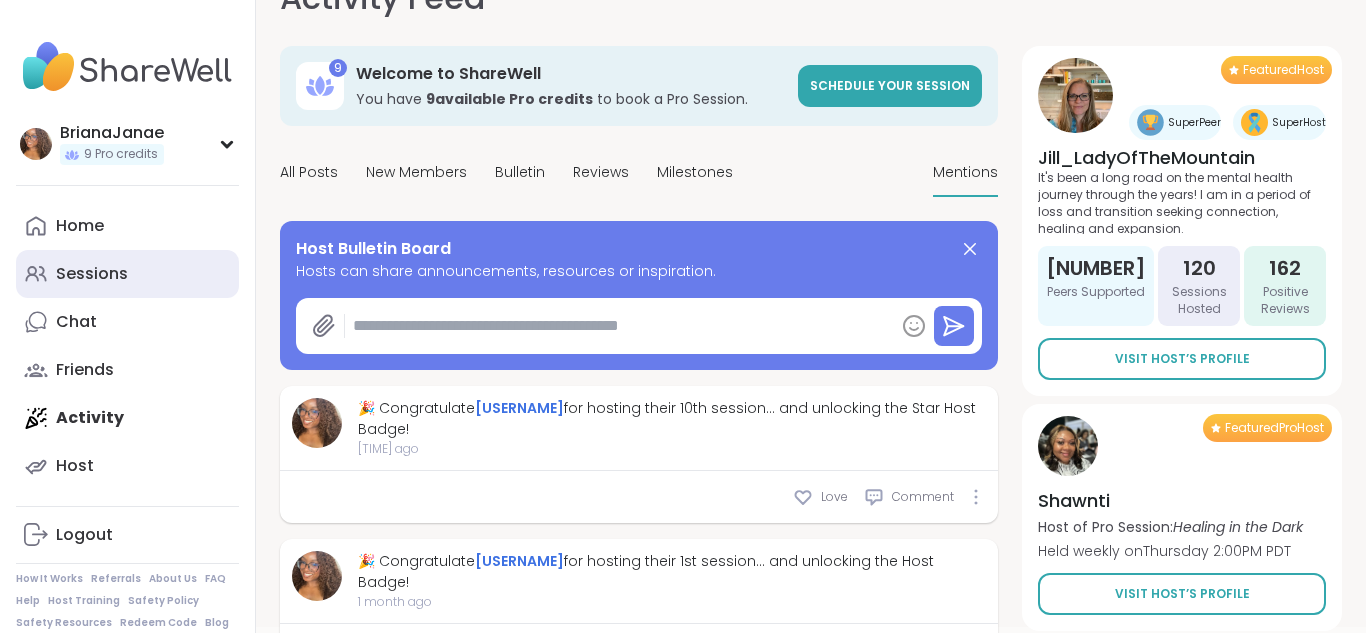 click on "Sessions" at bounding box center [127, 274] 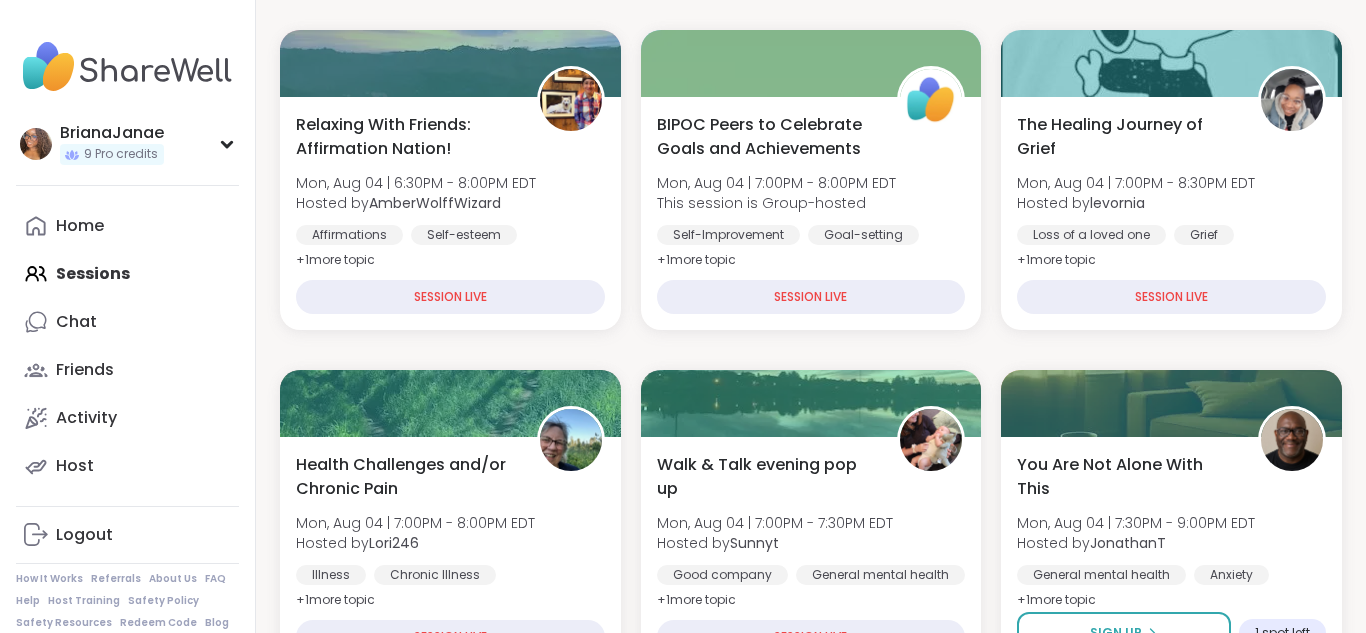scroll, scrollTop: 377, scrollLeft: 0, axis: vertical 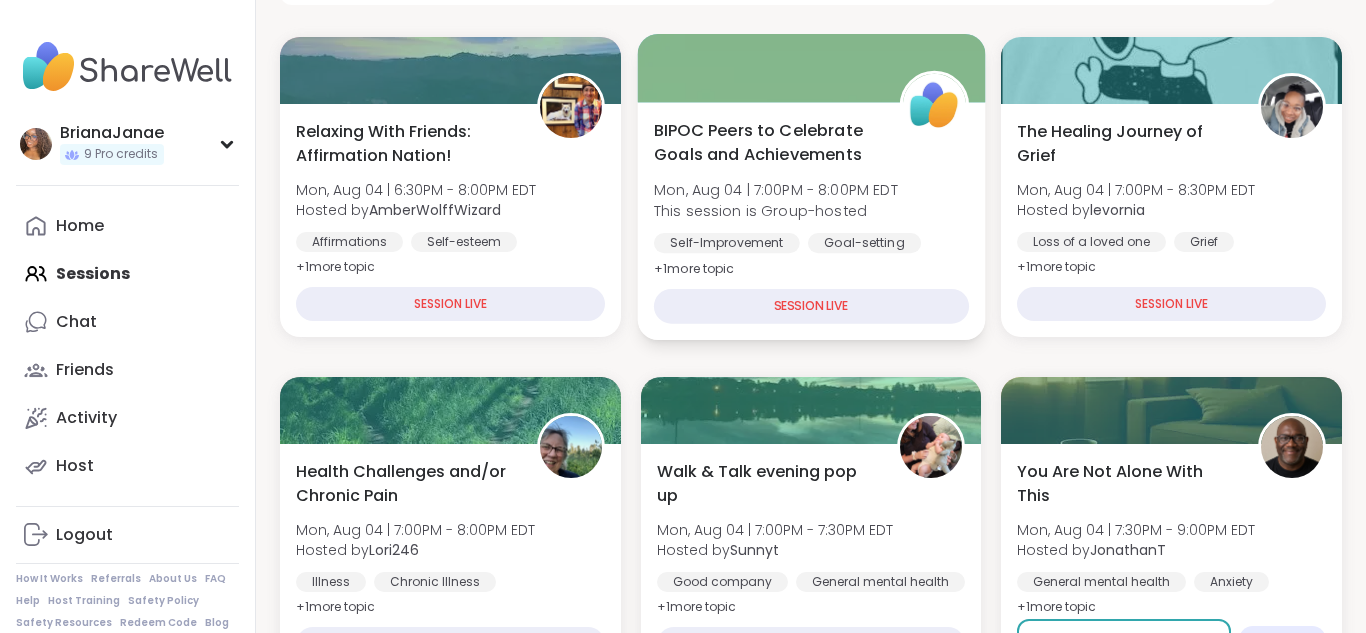 click on "BIPOC Peers to Celebrate Goals and Achievements" at bounding box center (765, 142) 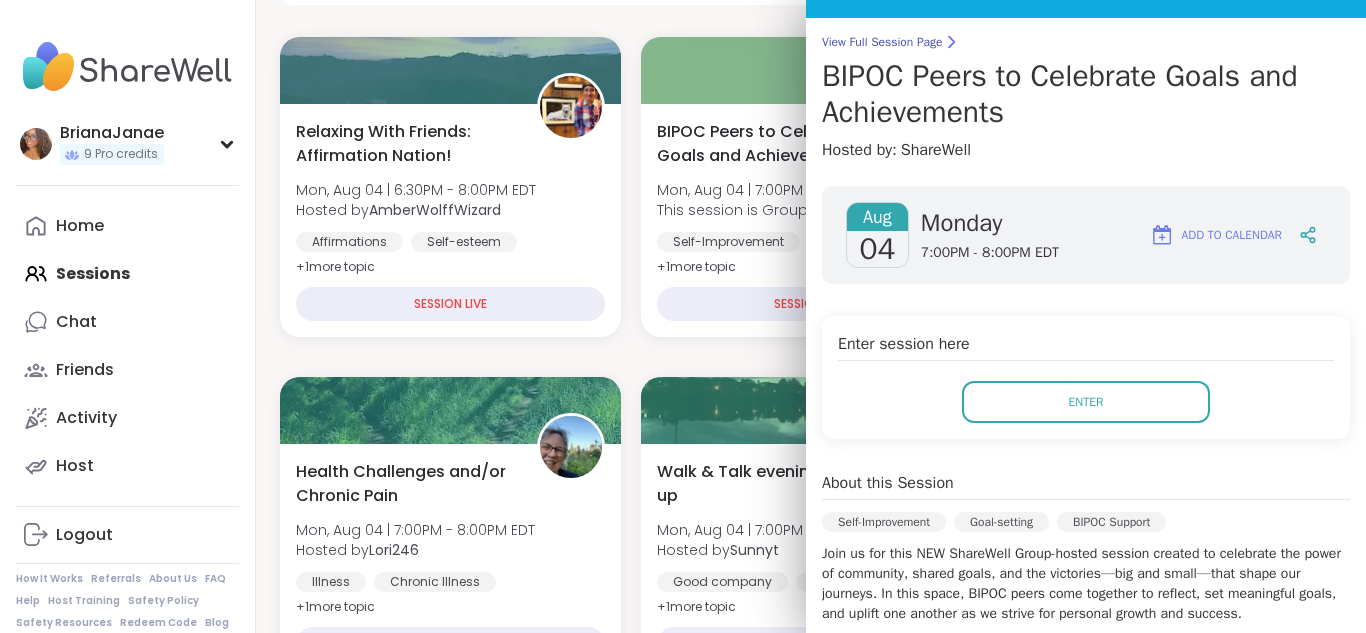 scroll, scrollTop: 144, scrollLeft: 0, axis: vertical 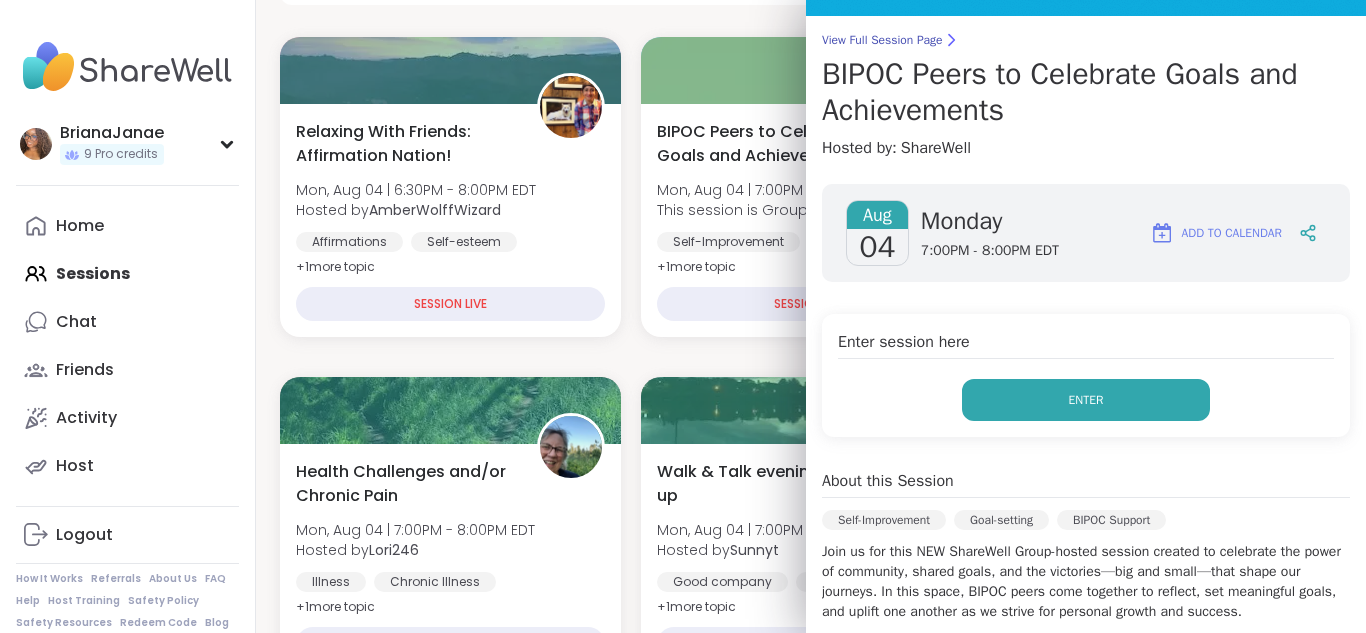 click on "Enter" at bounding box center (1086, 400) 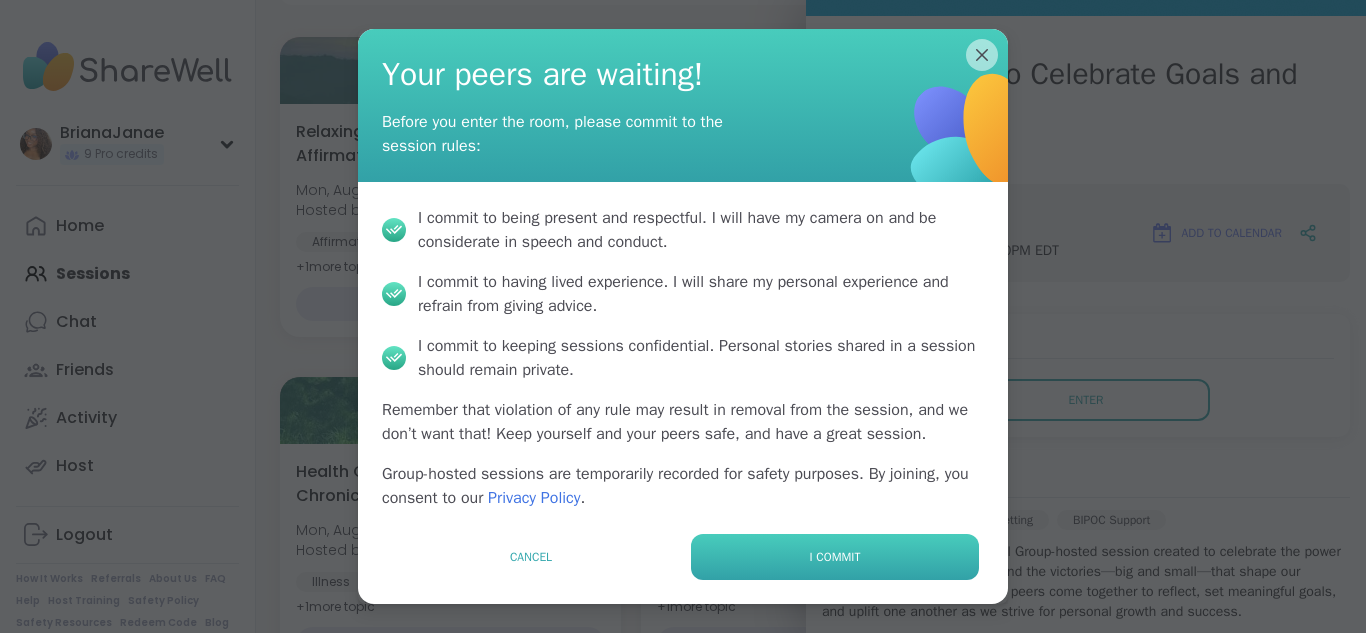 click on "I commit" at bounding box center [835, 557] 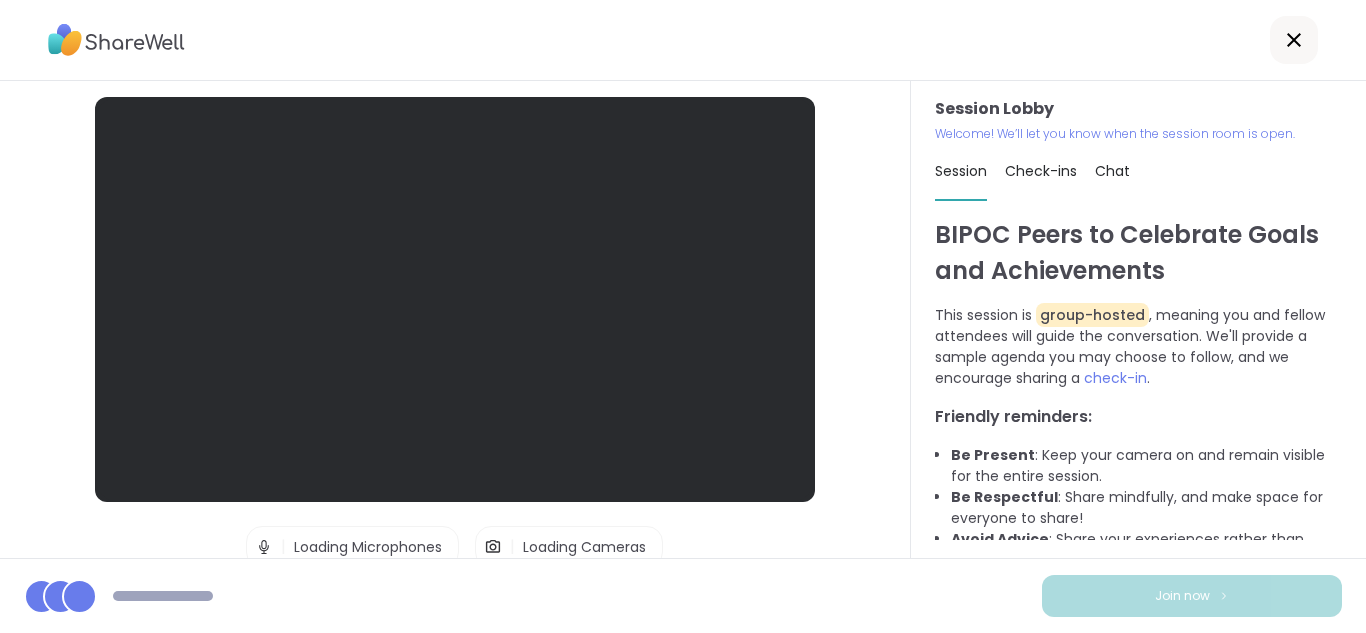 scroll, scrollTop: 0, scrollLeft: 0, axis: both 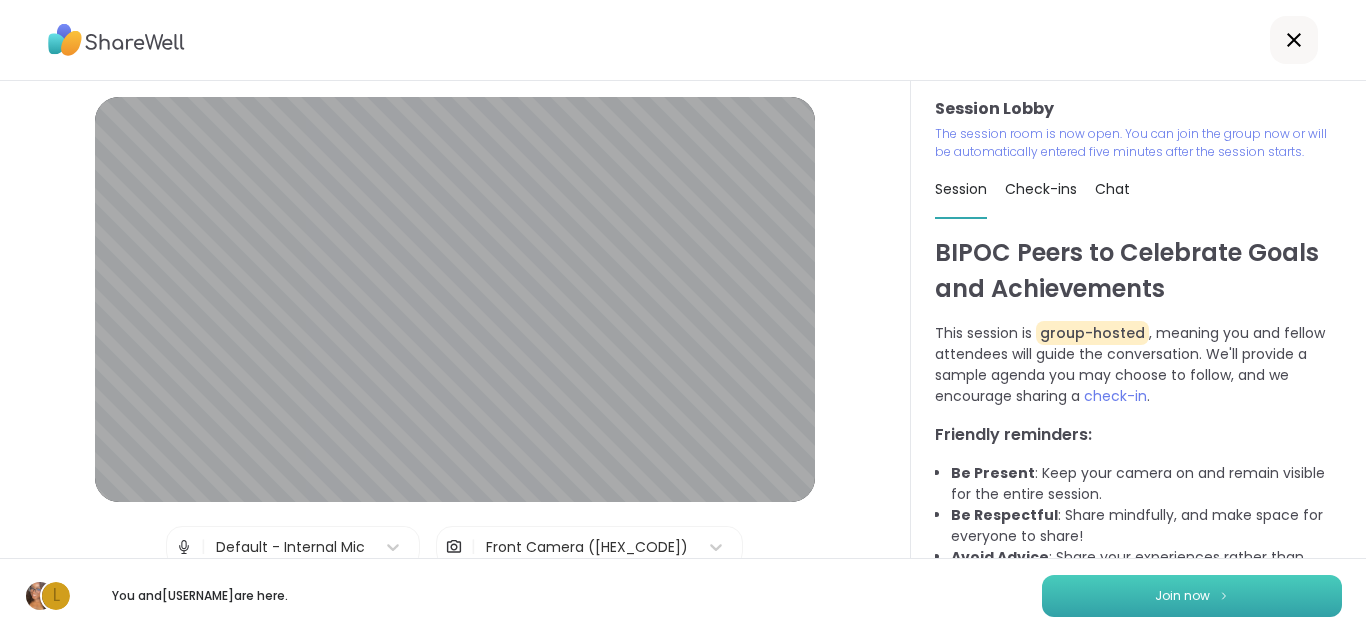 click on "Join now" at bounding box center [1192, 596] 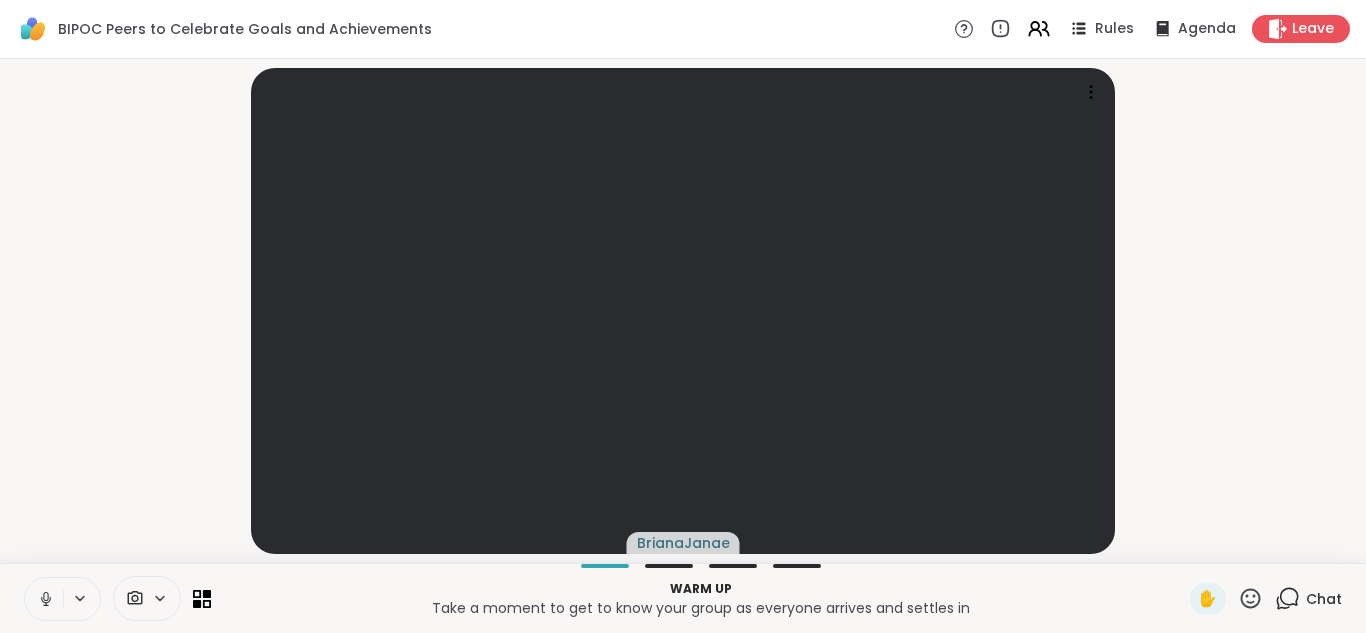 click at bounding box center [44, 599] 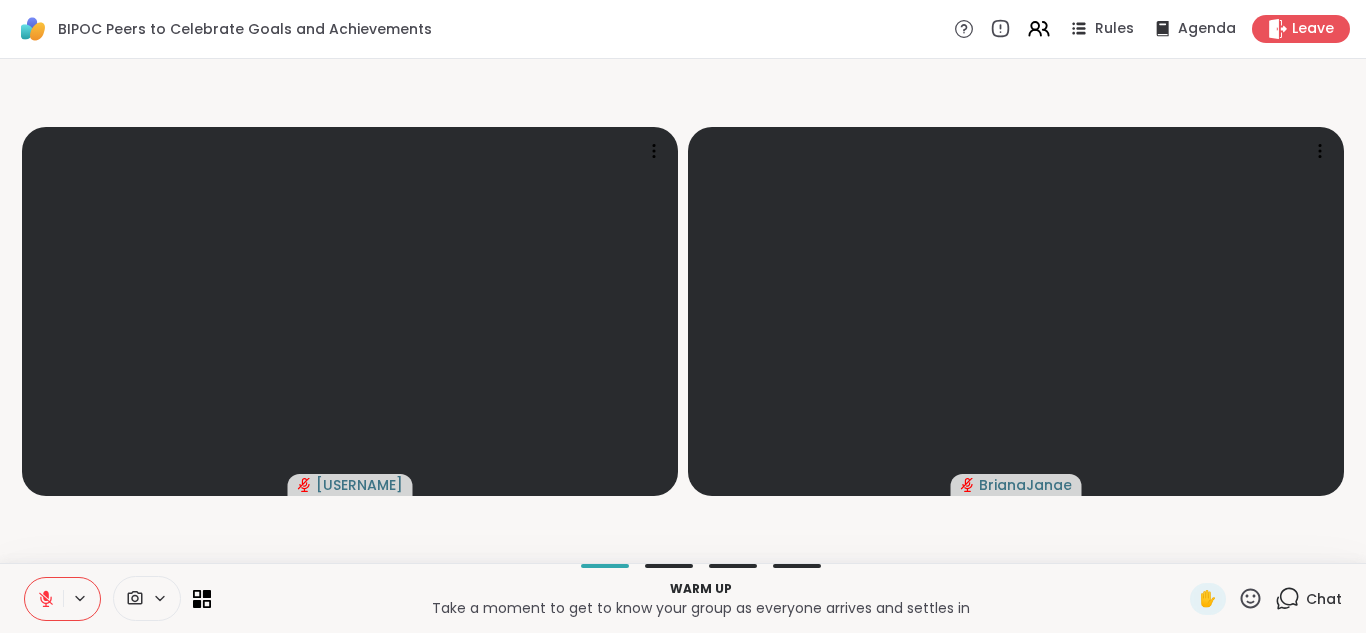 click 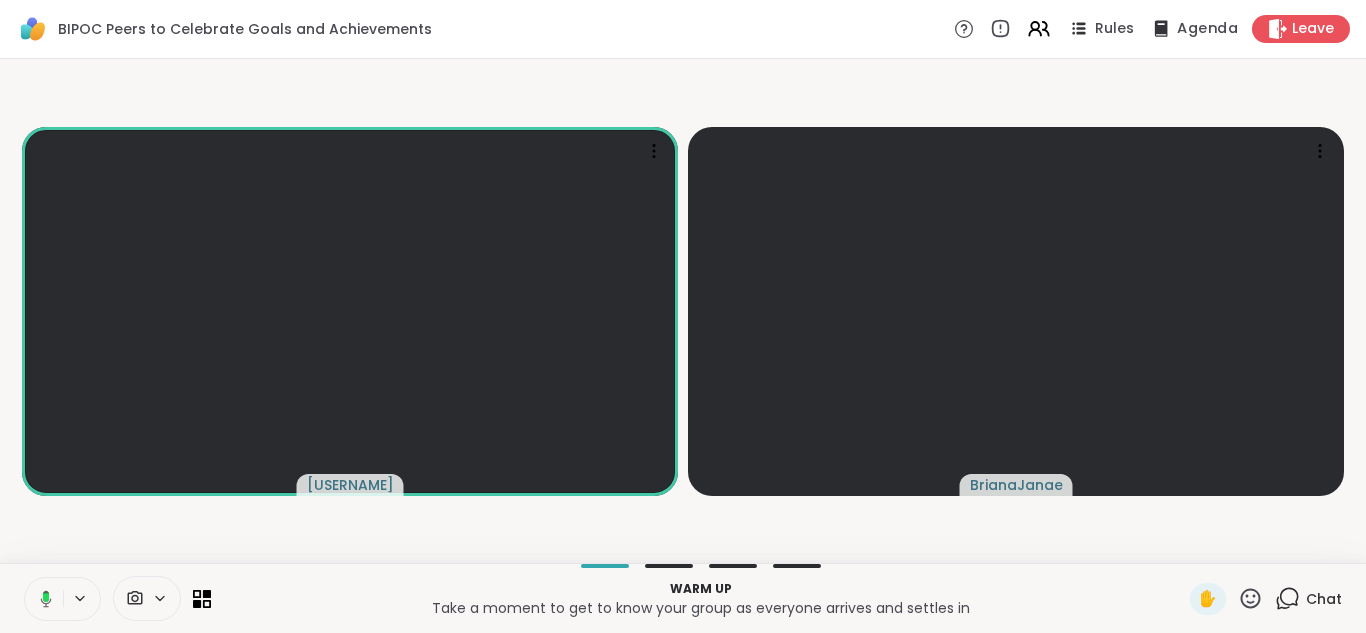 click 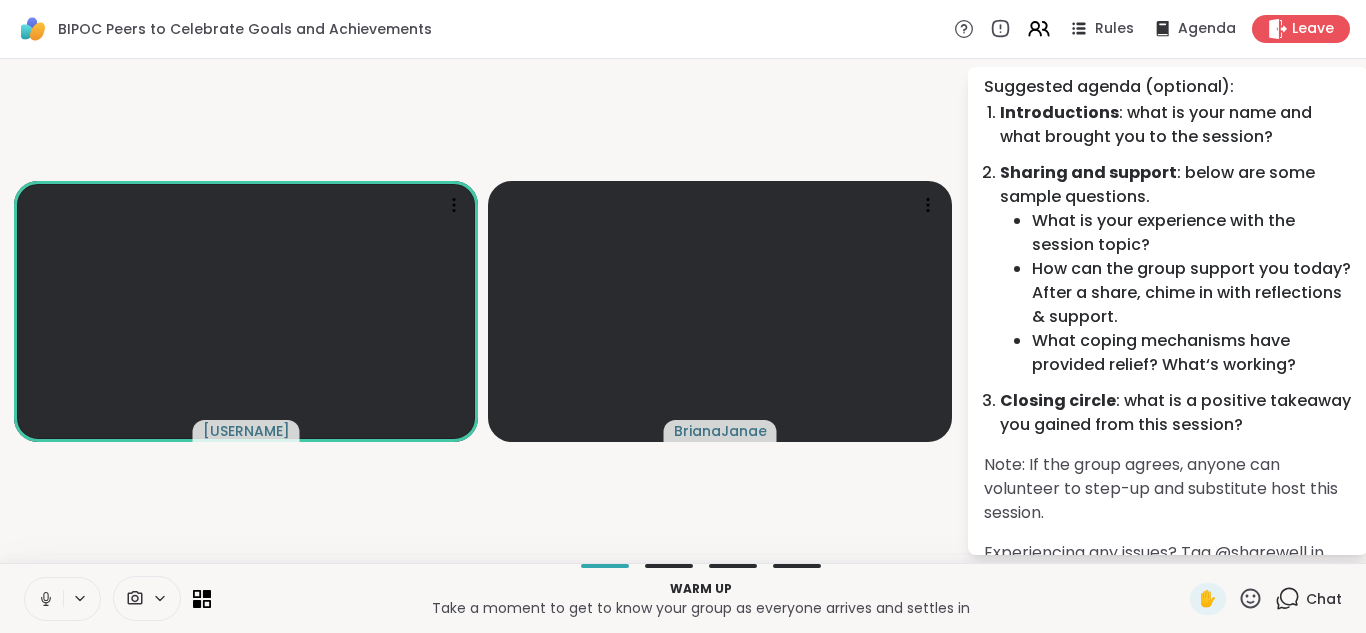scroll, scrollTop: 191, scrollLeft: 0, axis: vertical 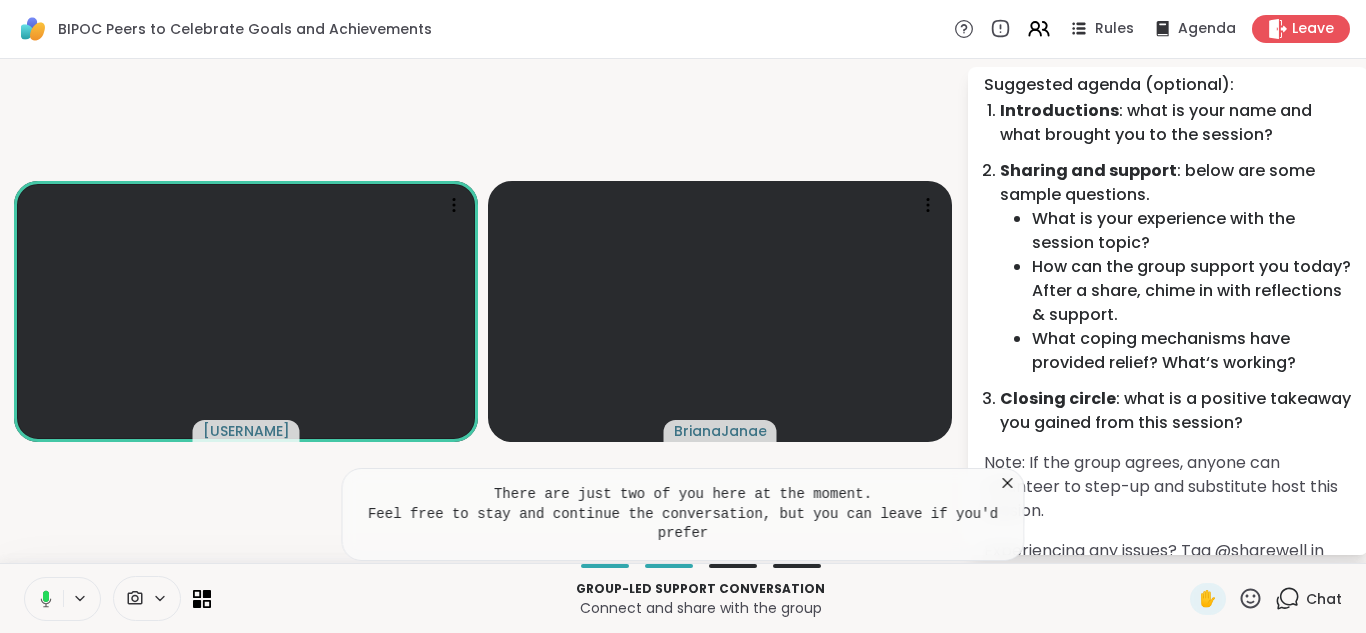 click 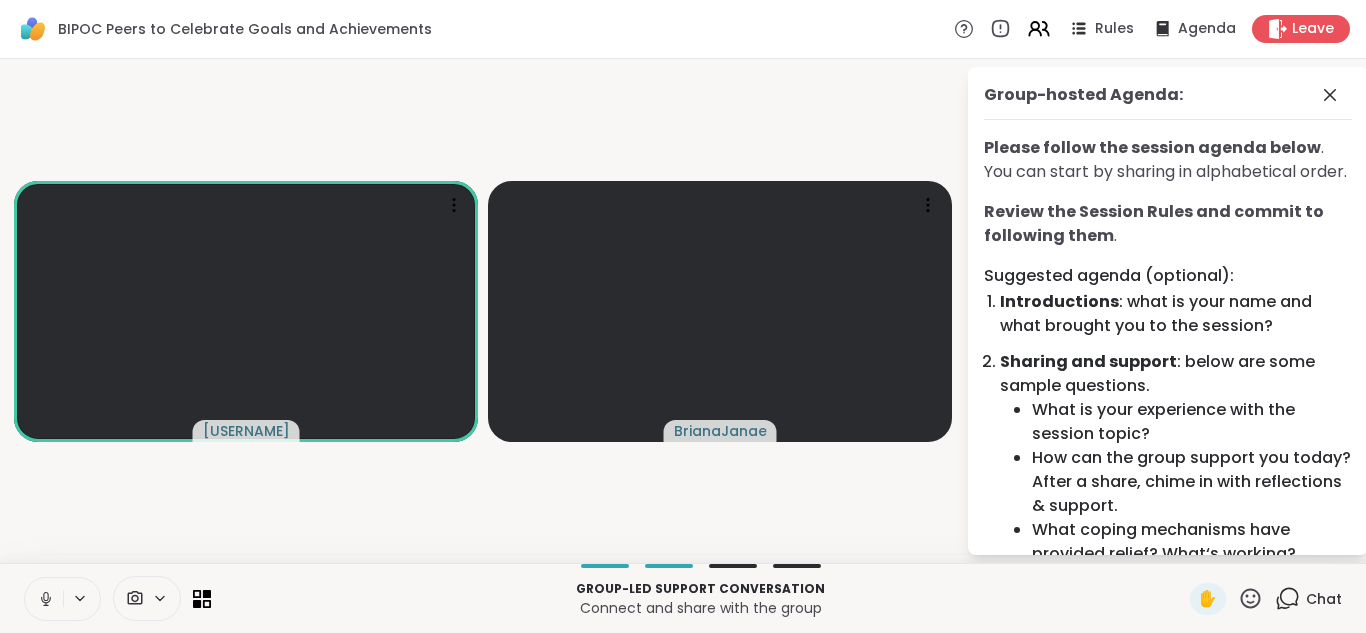 scroll, scrollTop: 5, scrollLeft: 0, axis: vertical 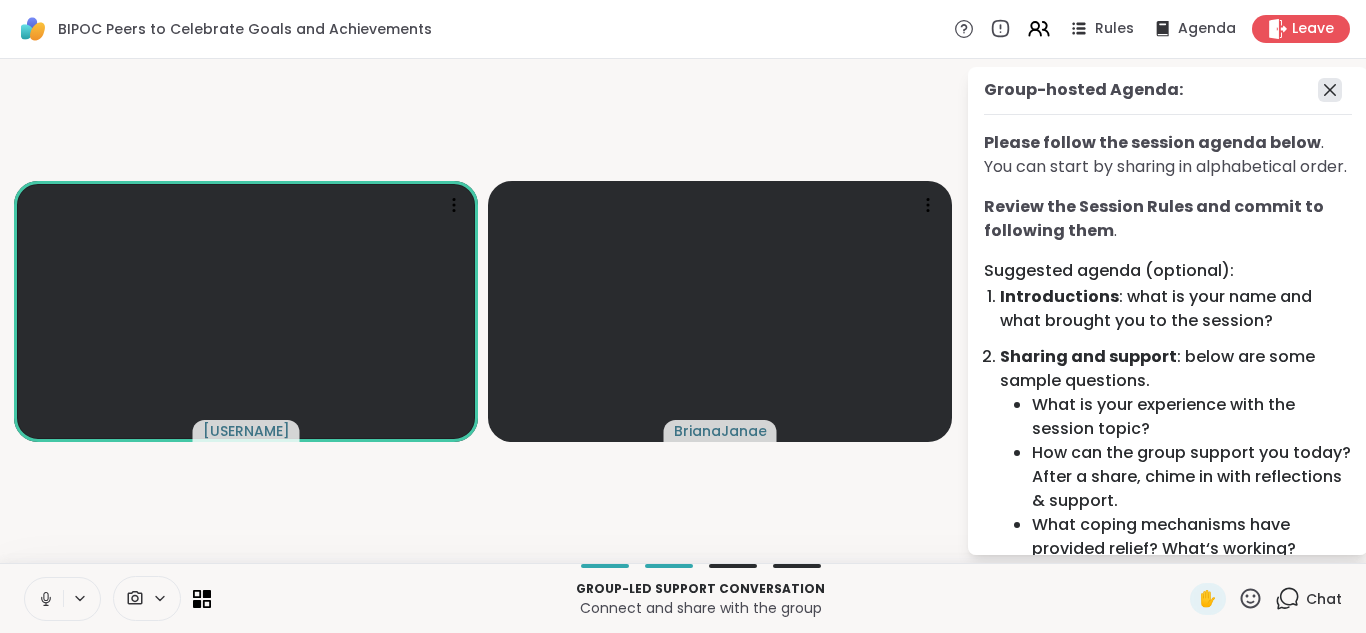 click 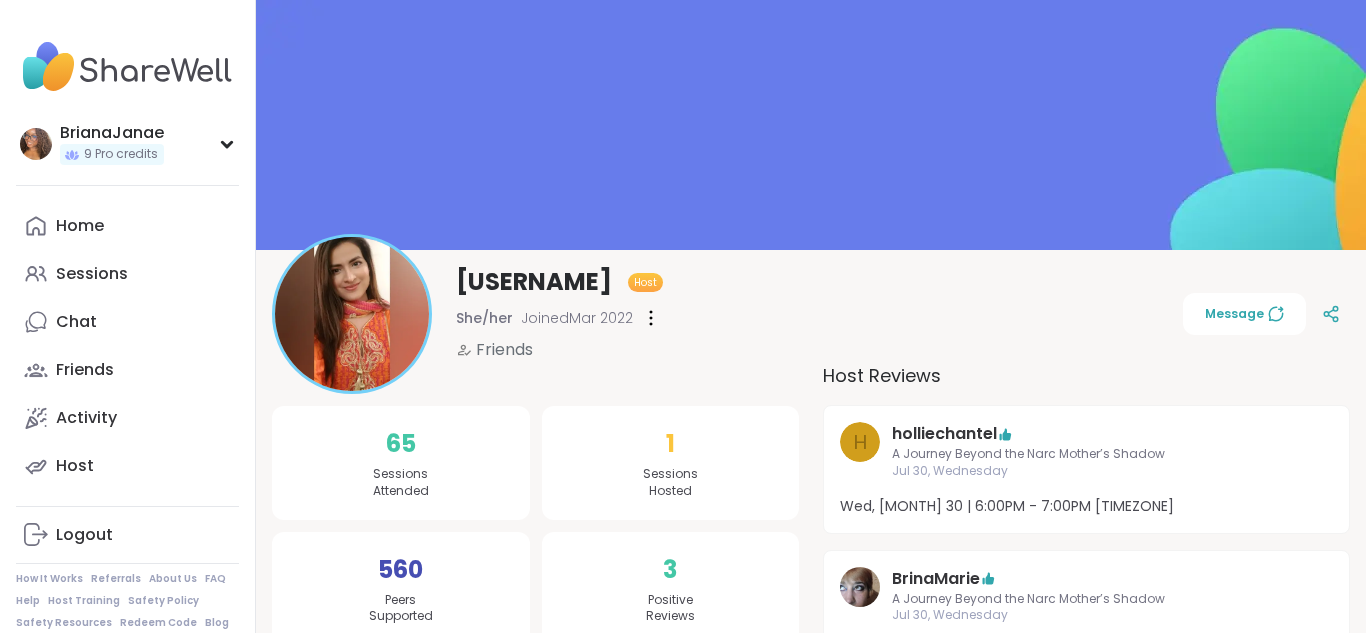 scroll, scrollTop: 0, scrollLeft: 0, axis: both 